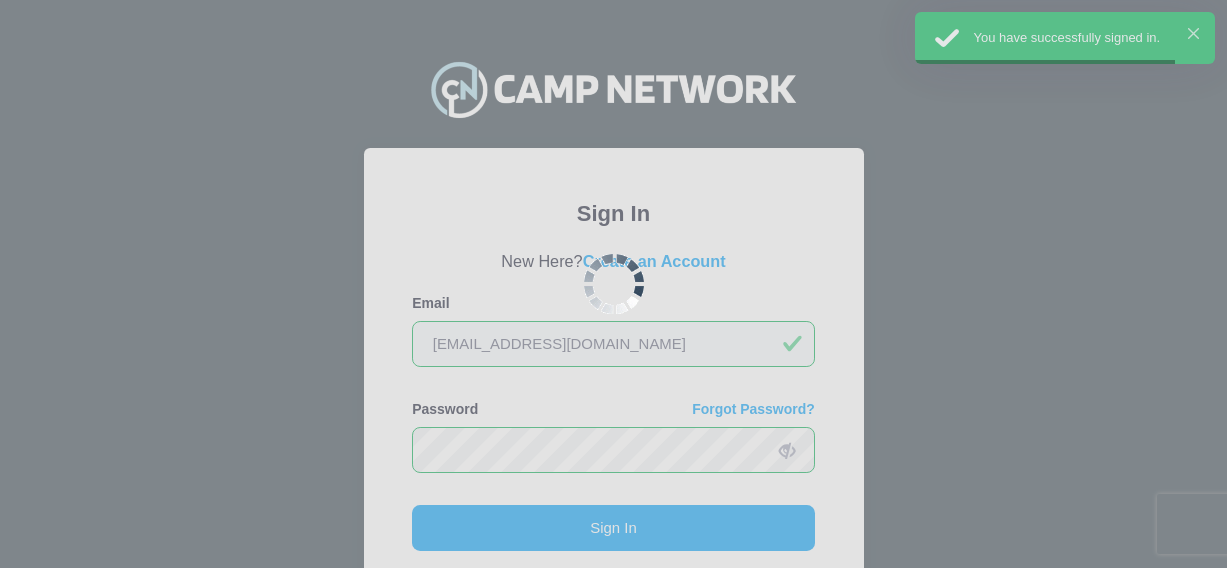 scroll, scrollTop: 0, scrollLeft: 0, axis: both 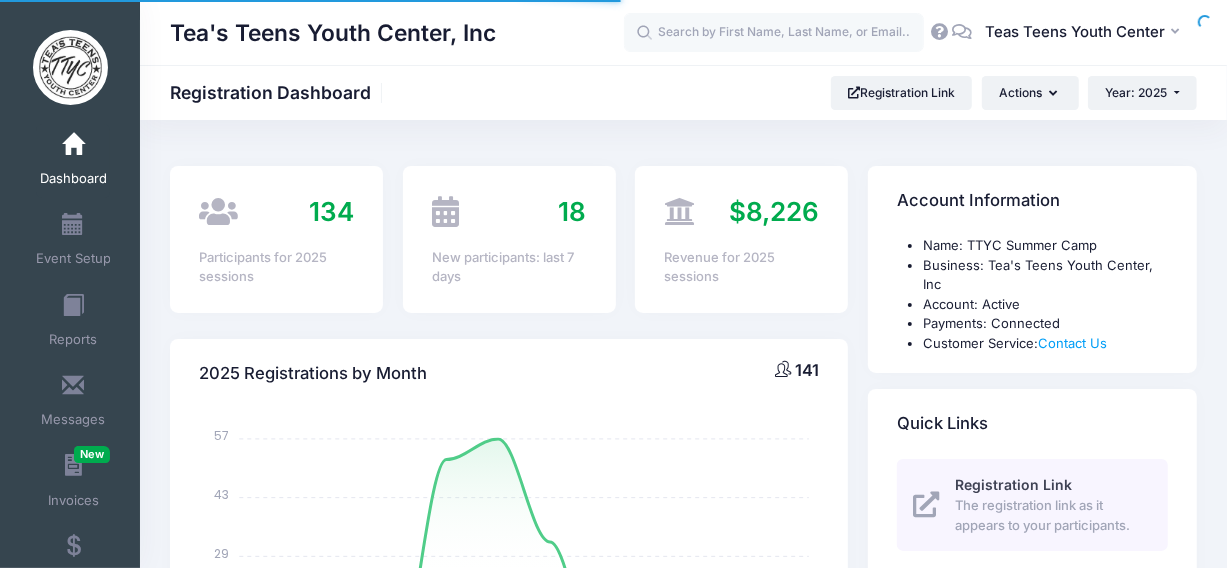 select 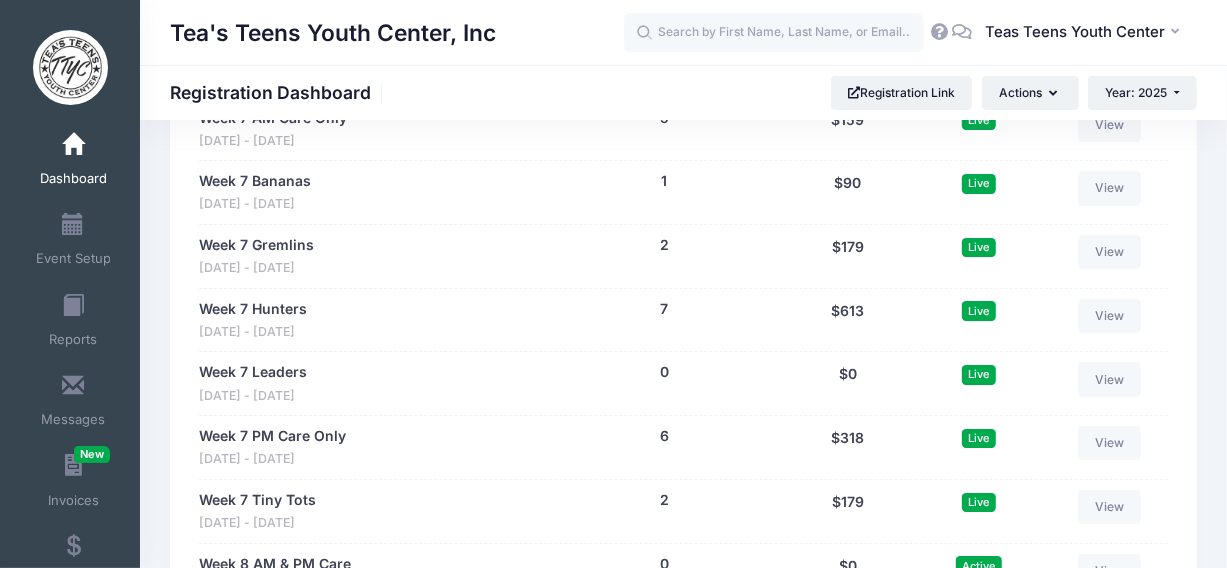 scroll, scrollTop: 4300, scrollLeft: 0, axis: vertical 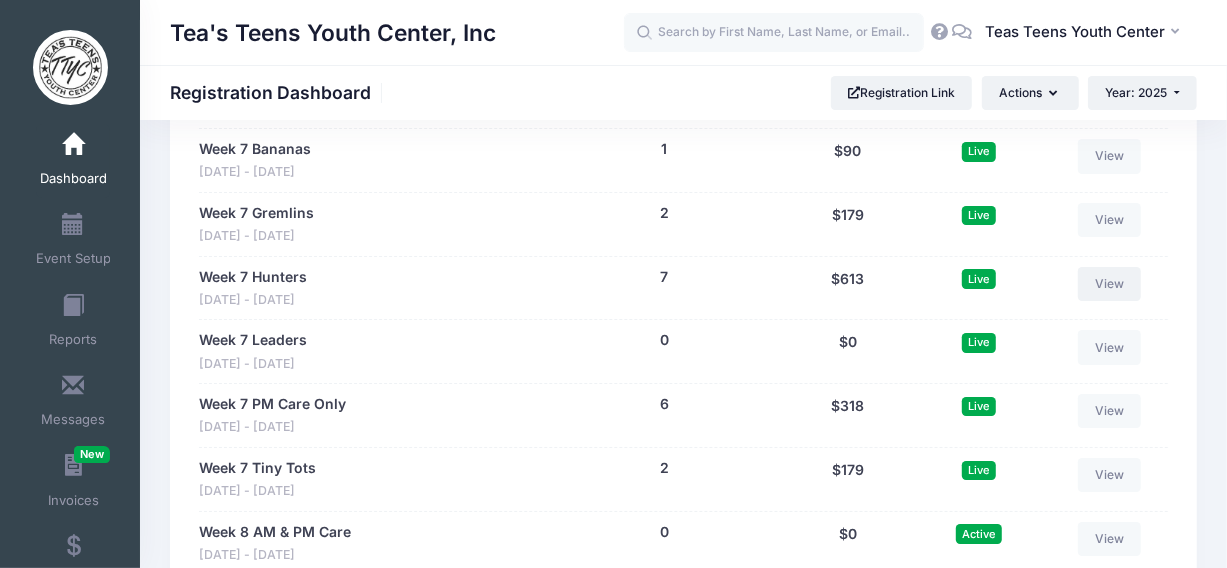 click on "View" at bounding box center [1110, 284] 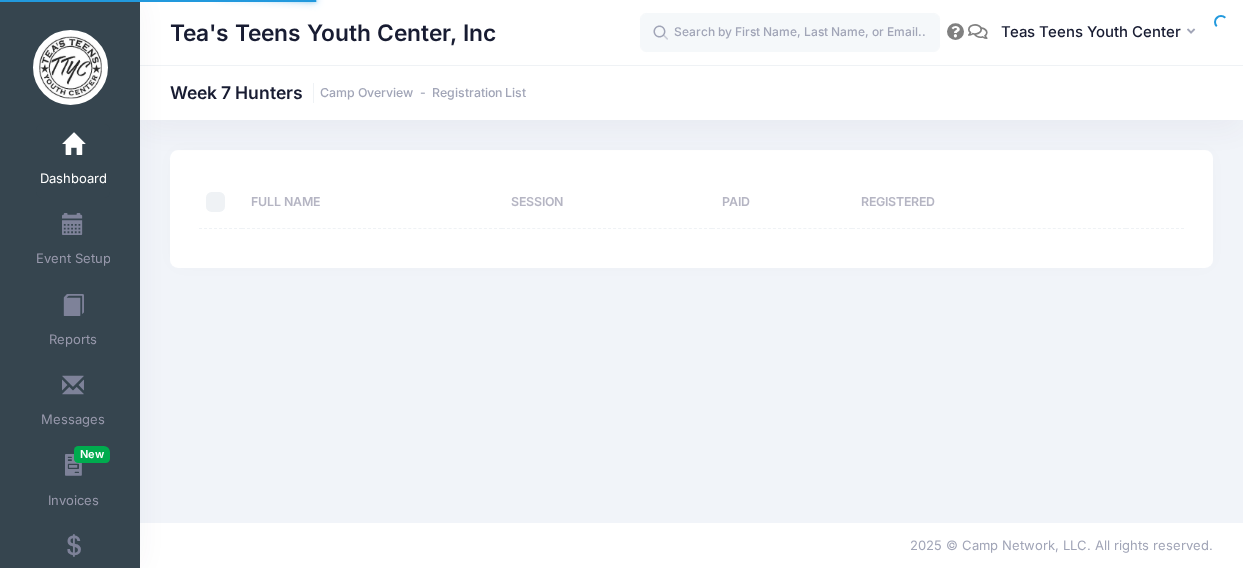 scroll, scrollTop: 0, scrollLeft: 0, axis: both 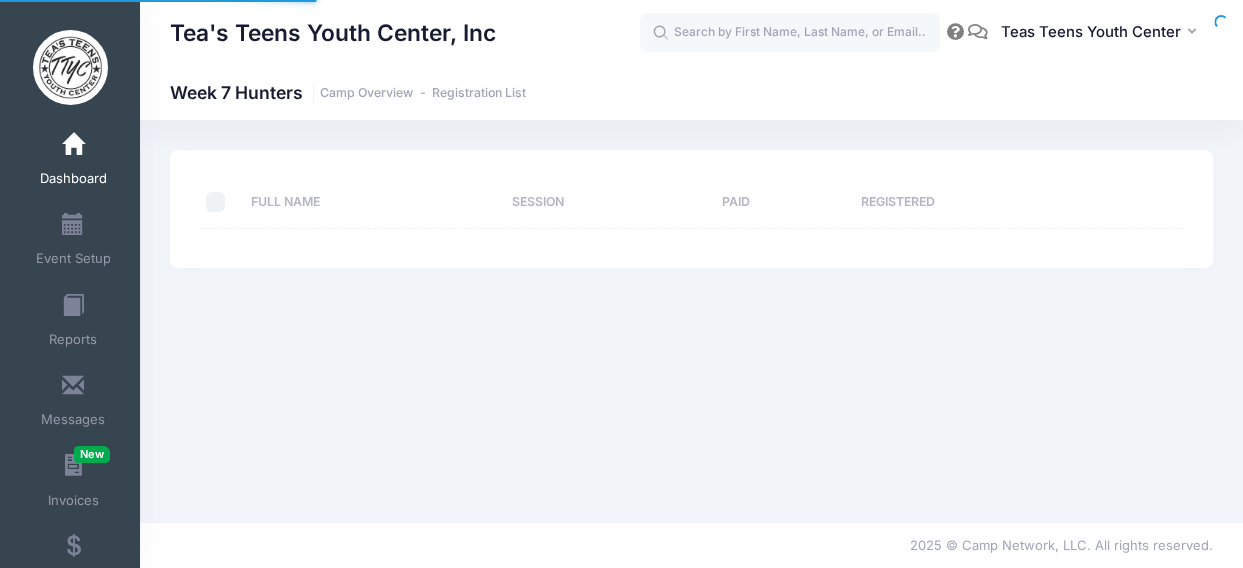 select on "10" 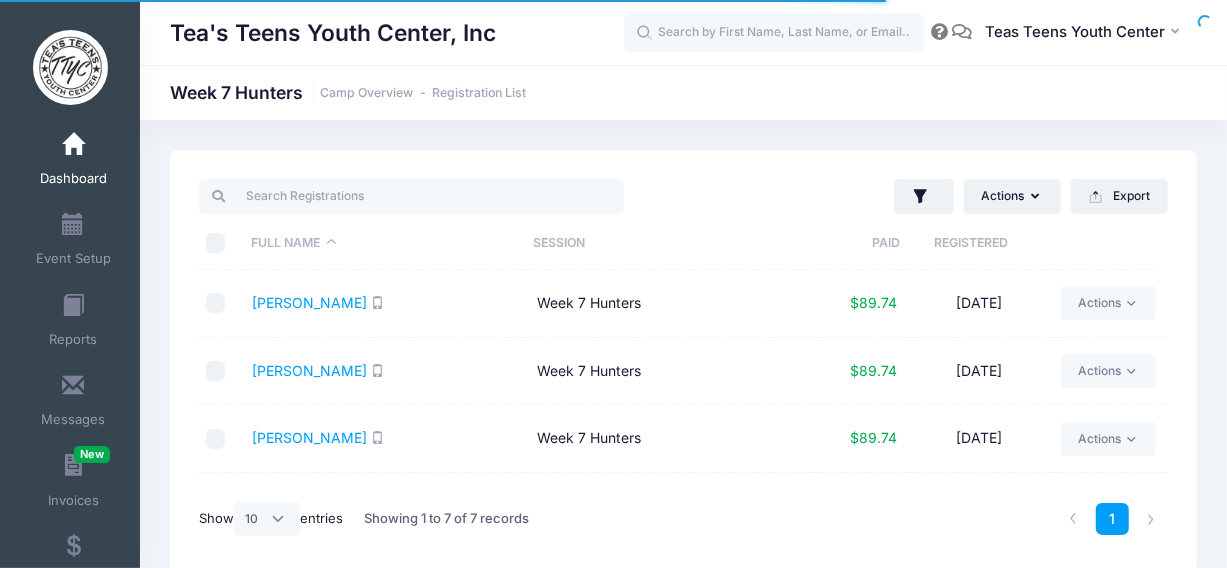 scroll, scrollTop: 0, scrollLeft: 0, axis: both 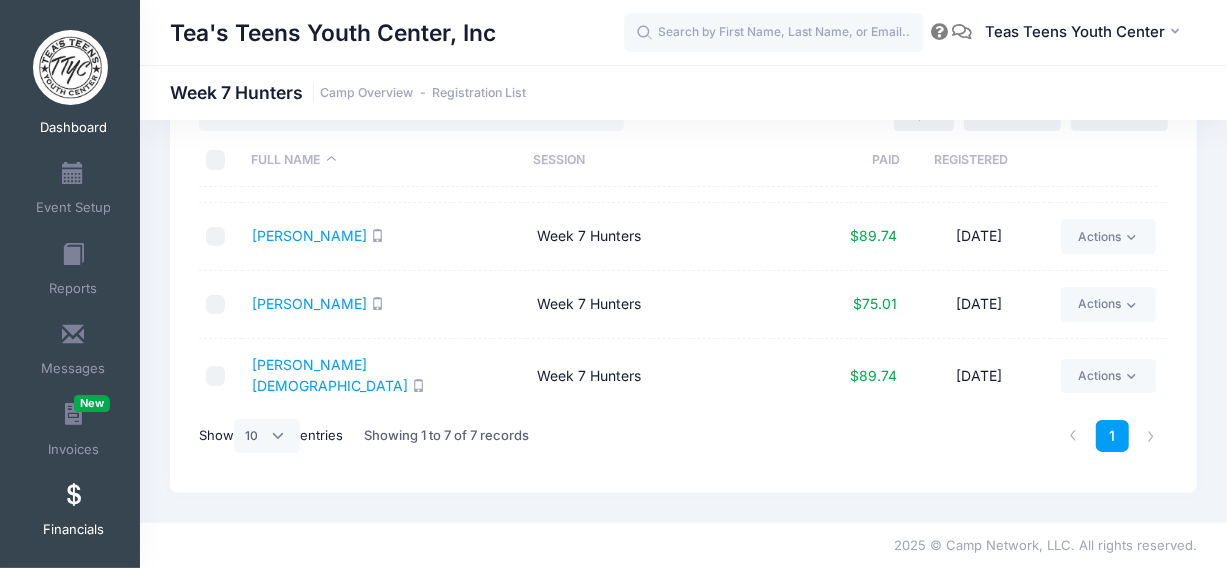 click at bounding box center [73, 496] 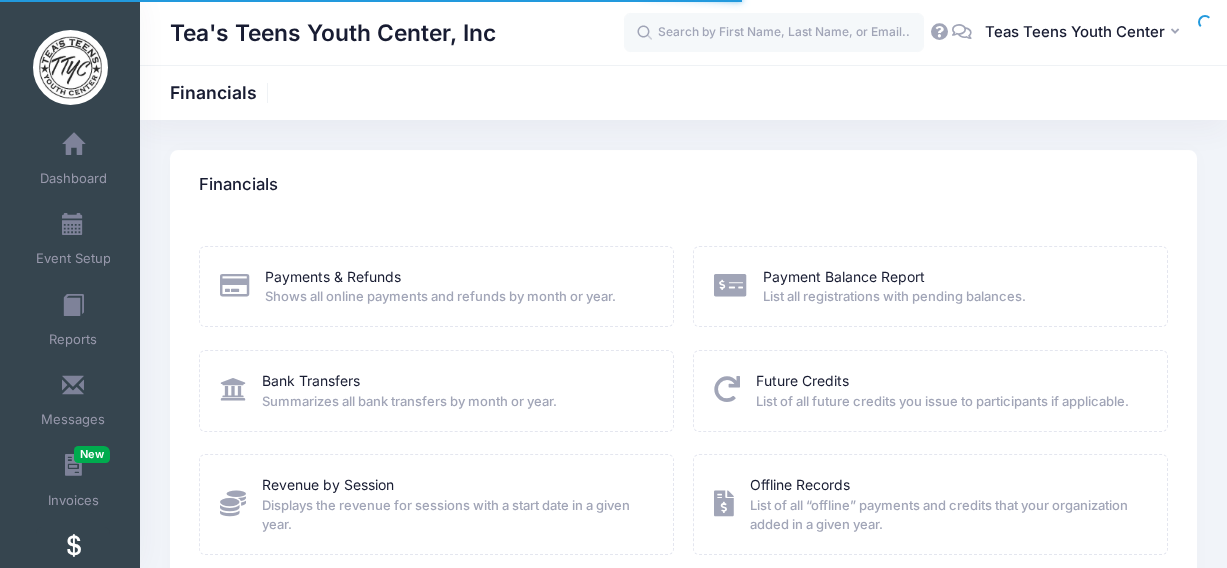 scroll, scrollTop: 127, scrollLeft: 0, axis: vertical 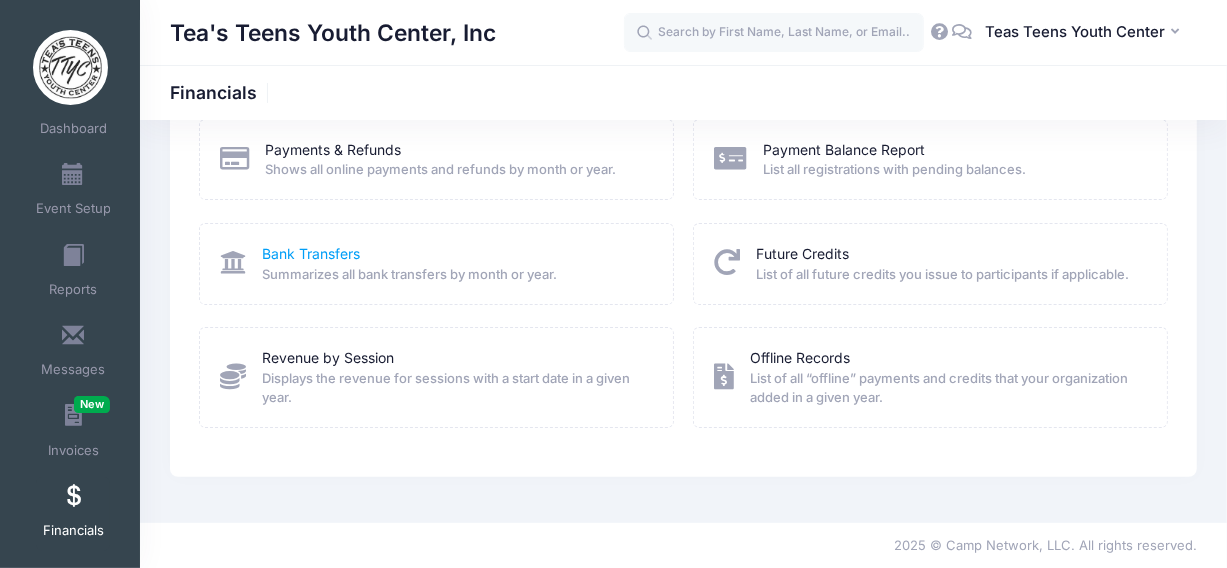 click on "Bank Transfers" at bounding box center (311, 253) 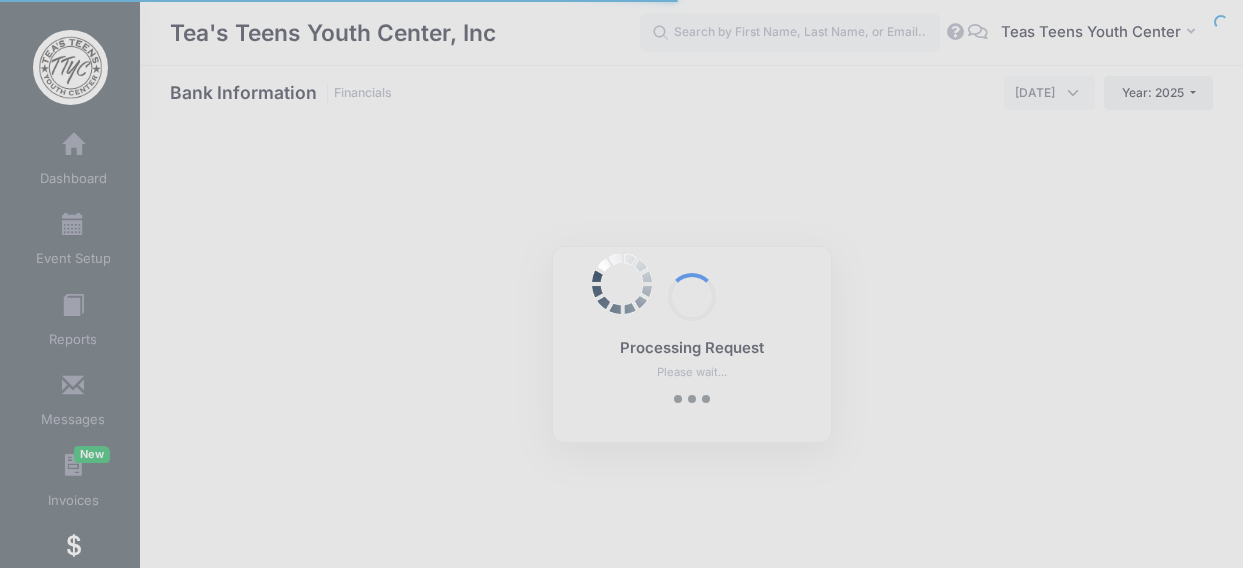 select on "10" 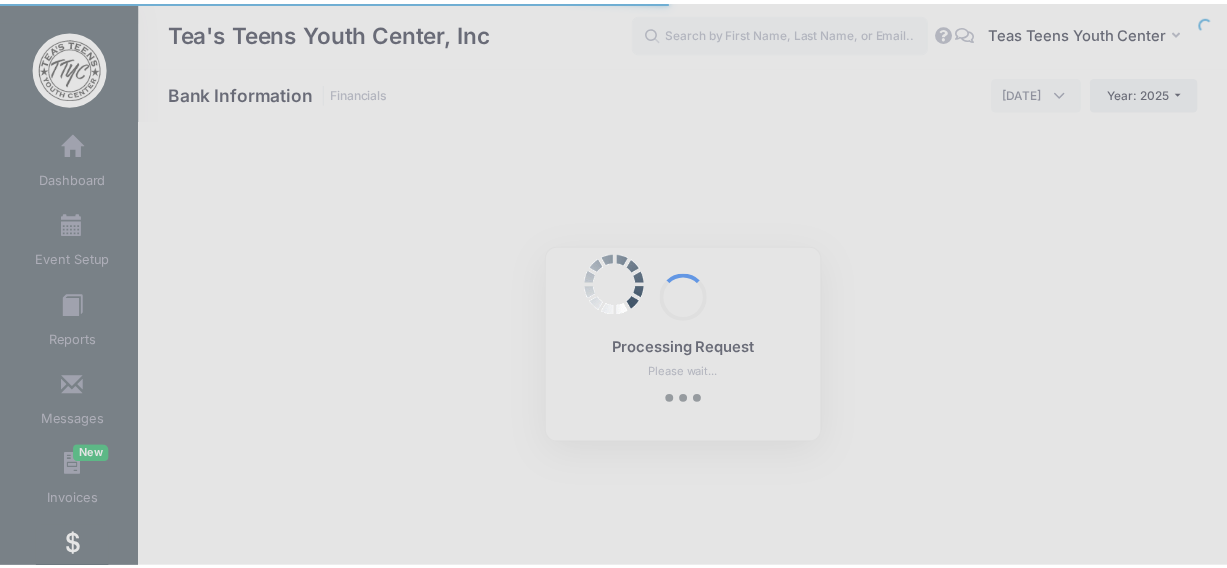 scroll, scrollTop: 0, scrollLeft: 0, axis: both 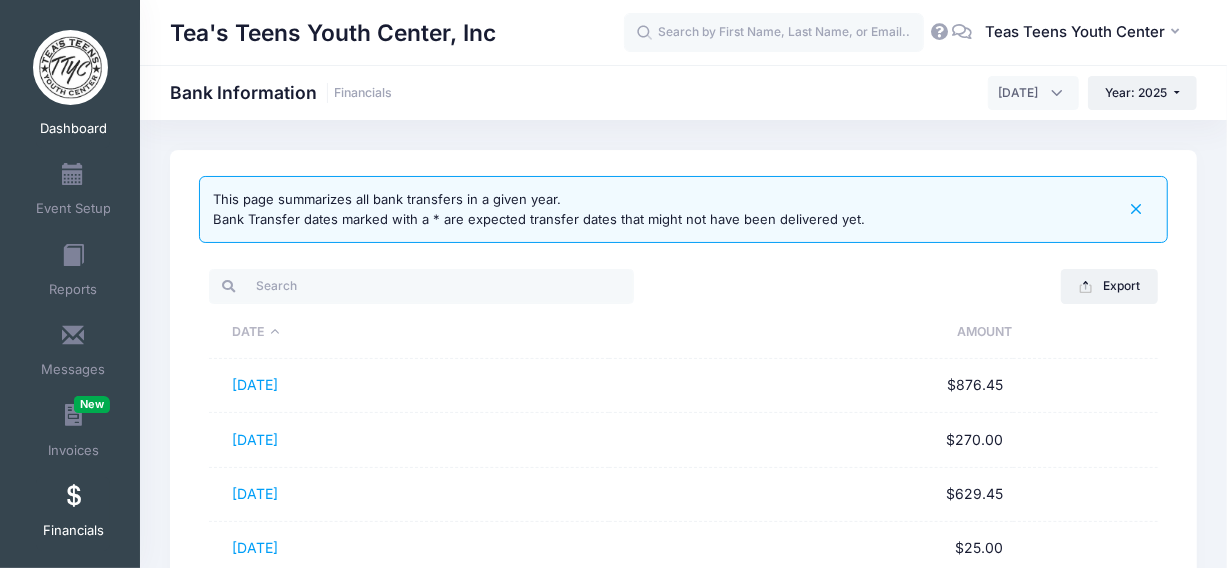 click on "Dashboard" at bounding box center (73, 129) 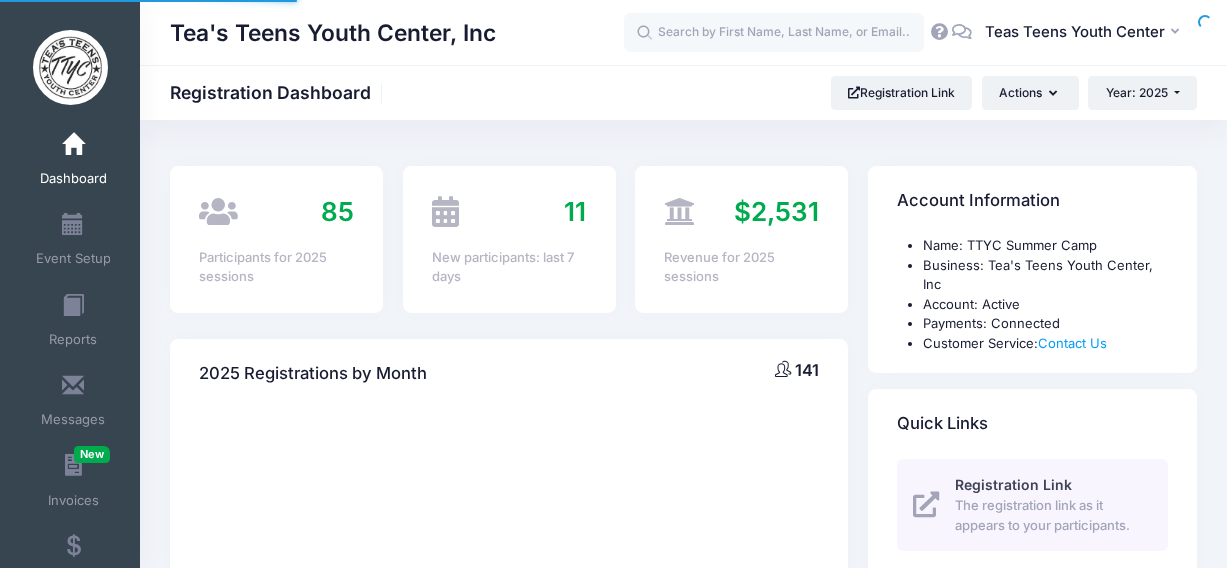 scroll, scrollTop: 0, scrollLeft: 0, axis: both 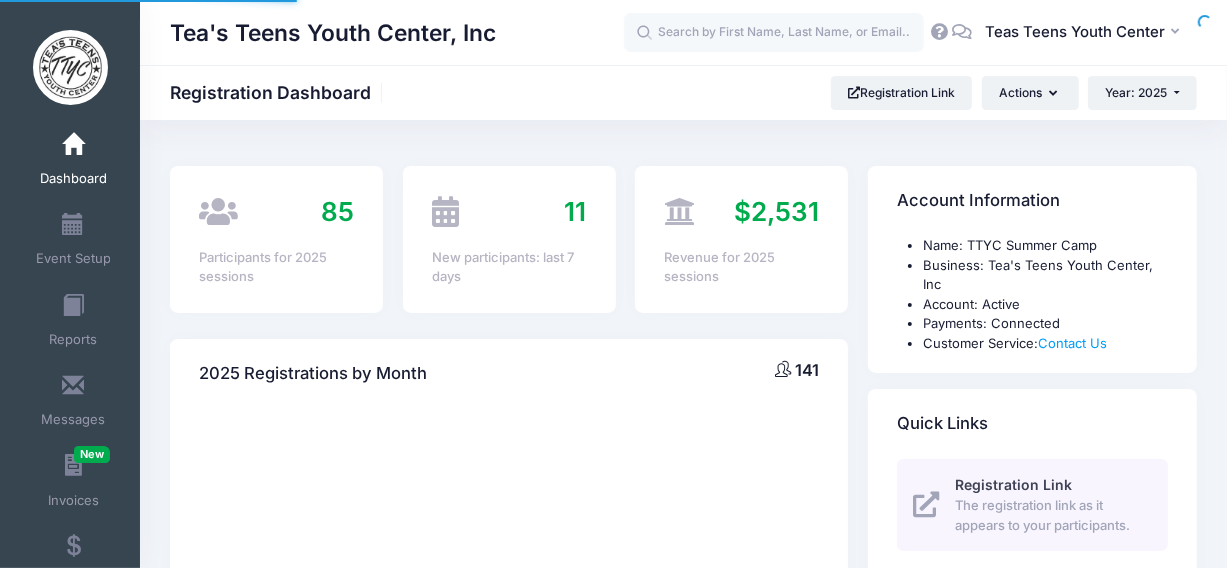 select 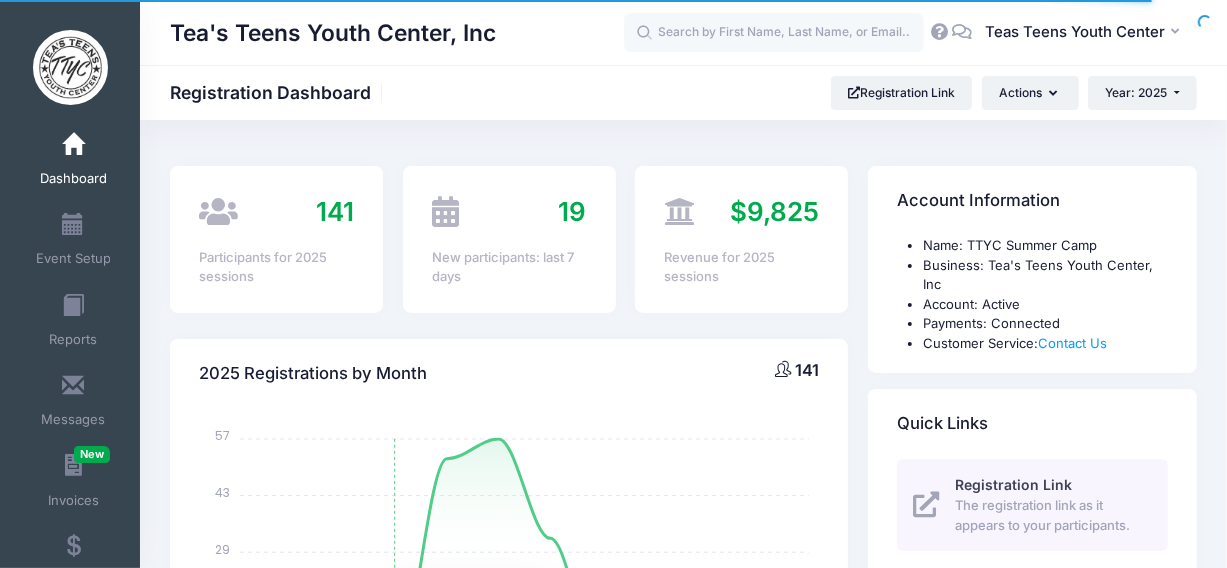 scroll, scrollTop: 50, scrollLeft: 0, axis: vertical 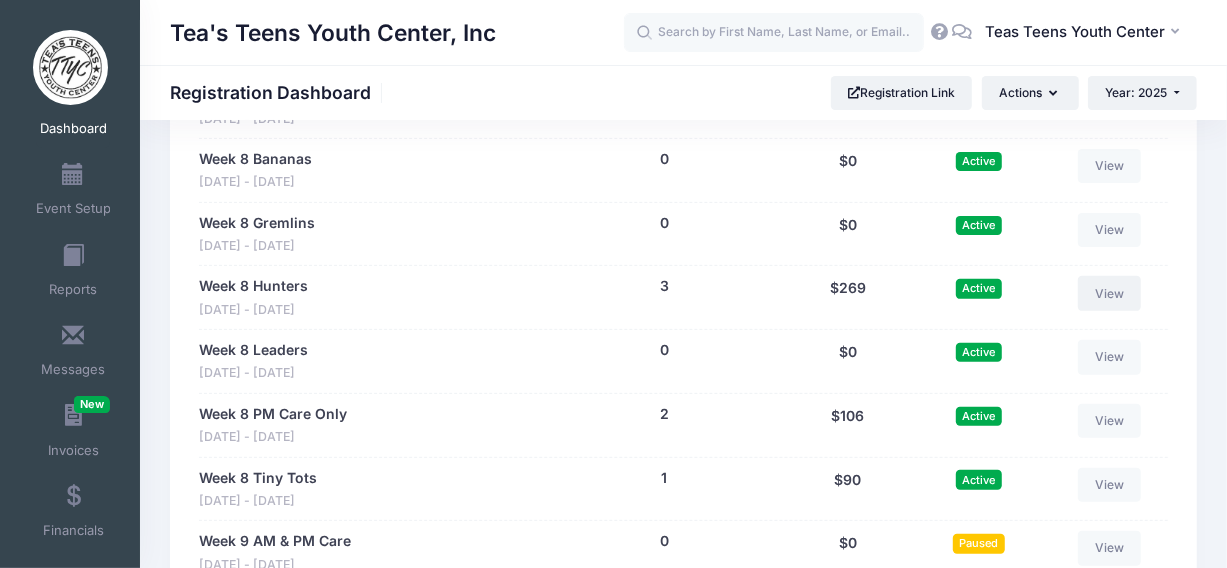 click on "View" at bounding box center [1110, 293] 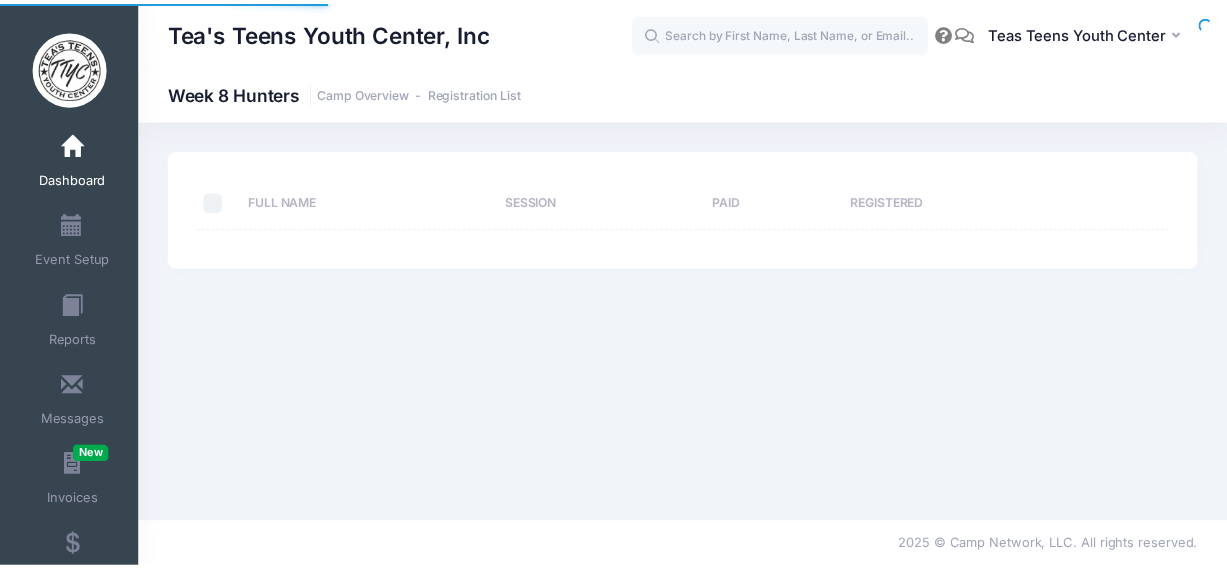 scroll, scrollTop: 0, scrollLeft: 0, axis: both 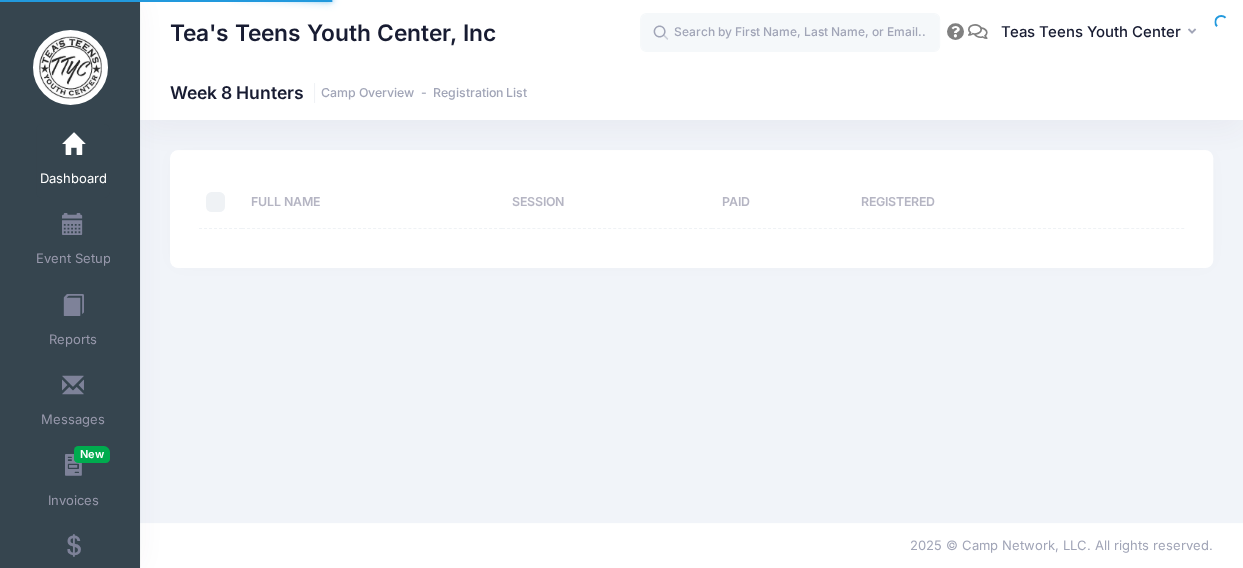 select on "10" 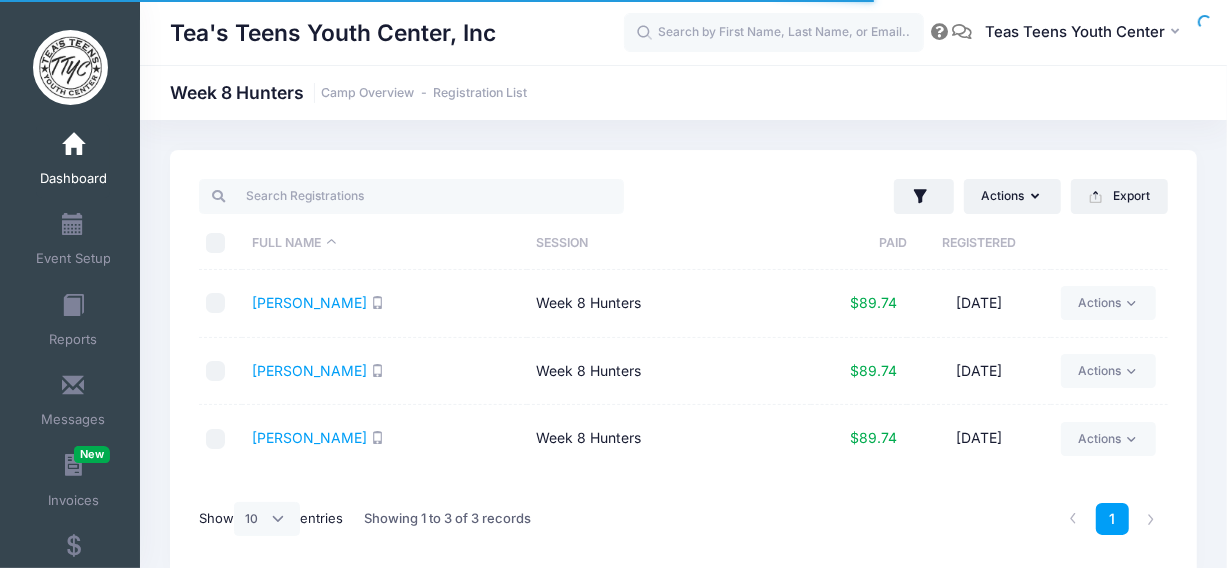 scroll, scrollTop: 50, scrollLeft: 0, axis: vertical 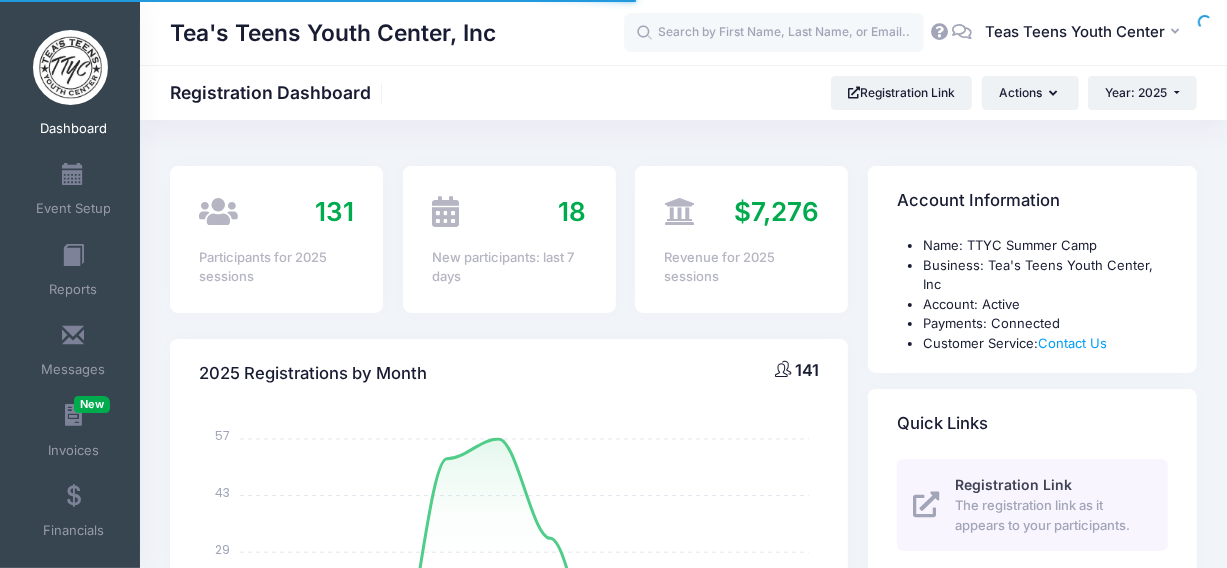 select 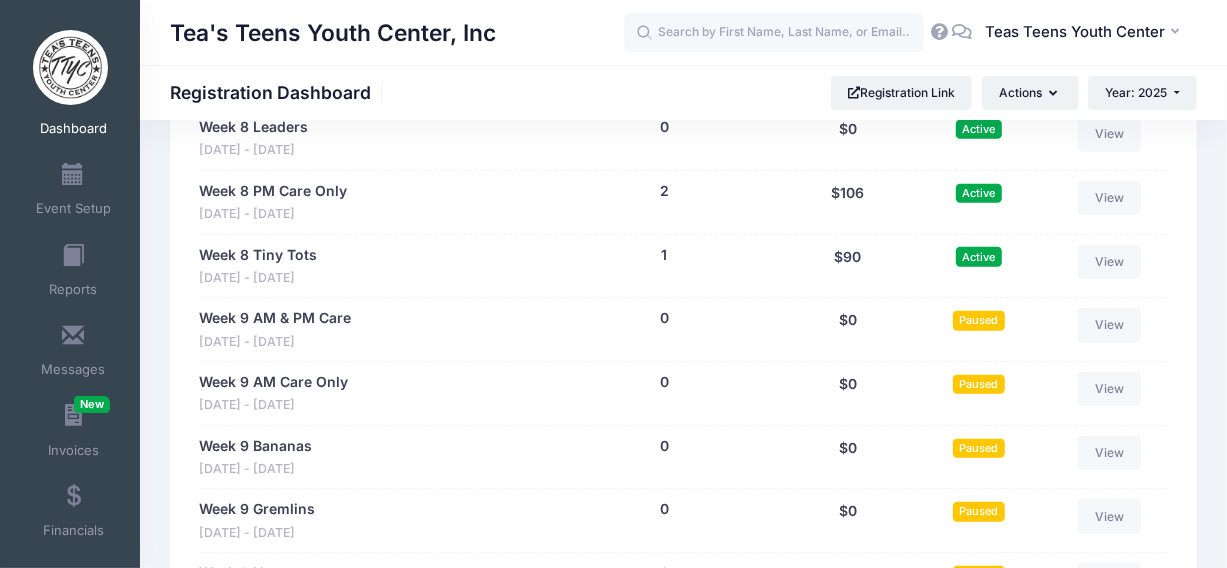 scroll, scrollTop: 5012, scrollLeft: 0, axis: vertical 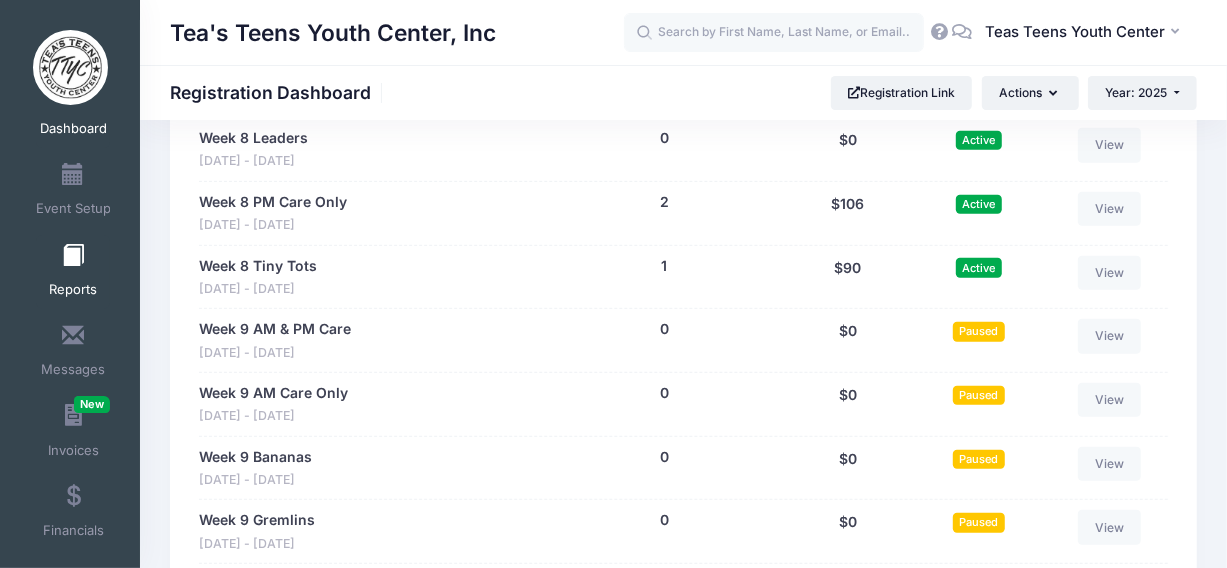 click at bounding box center [73, 256] 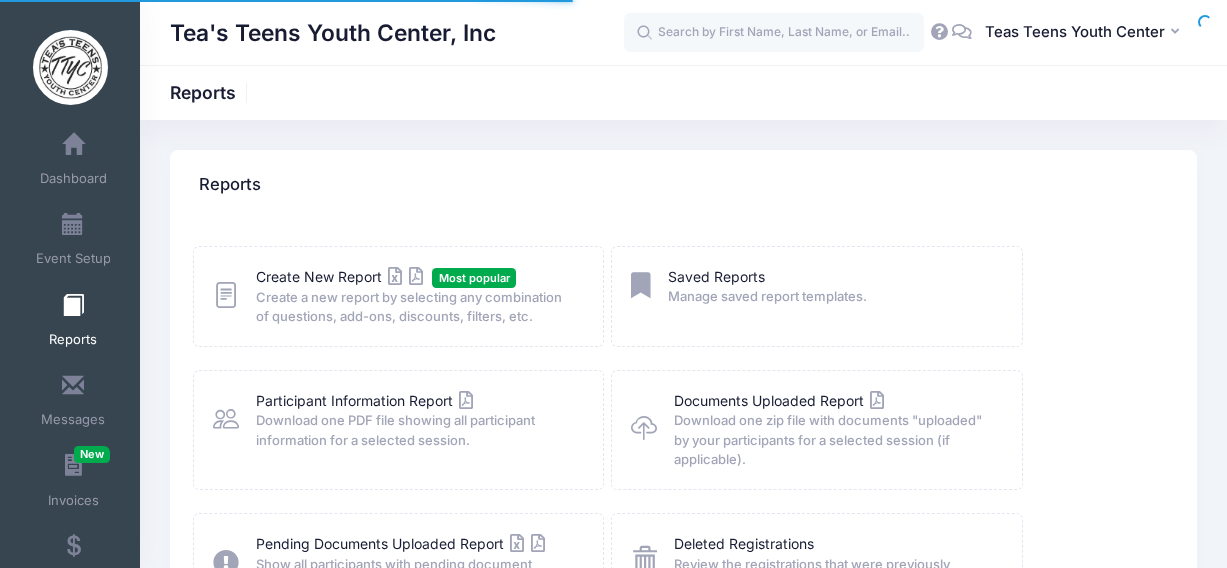 scroll, scrollTop: 0, scrollLeft: 0, axis: both 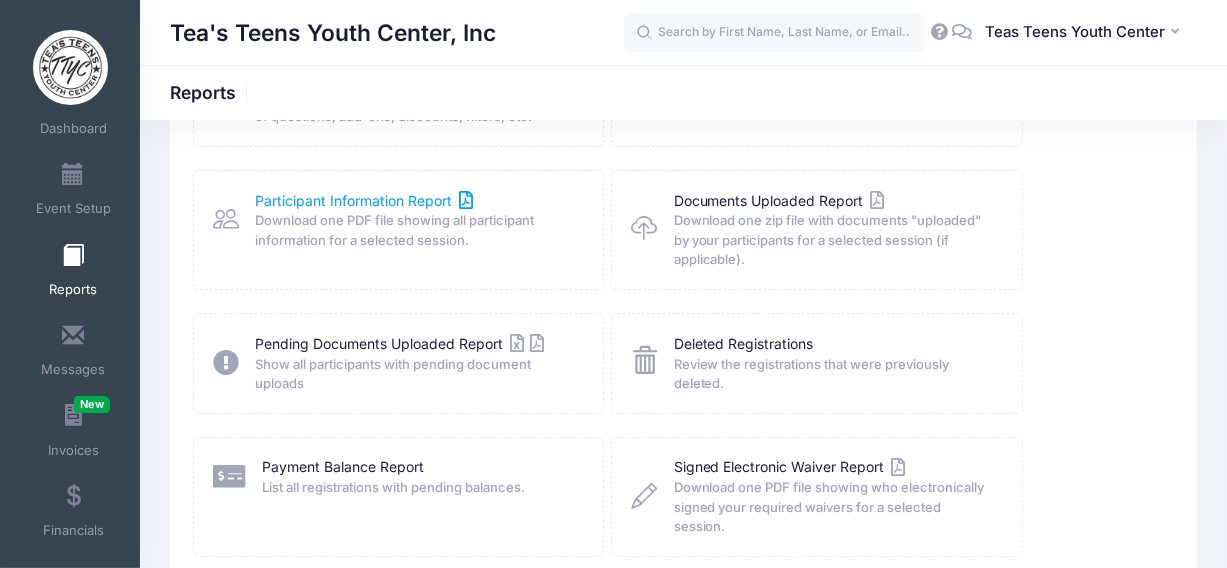 click on "Participant Information Report" at bounding box center [365, 200] 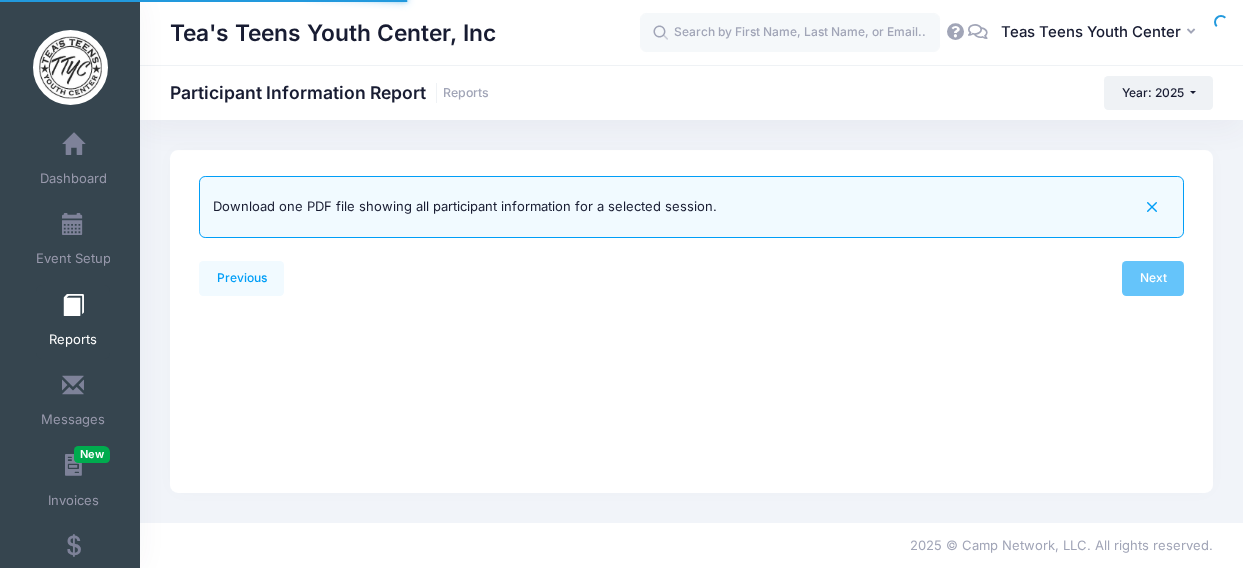 scroll, scrollTop: 0, scrollLeft: 0, axis: both 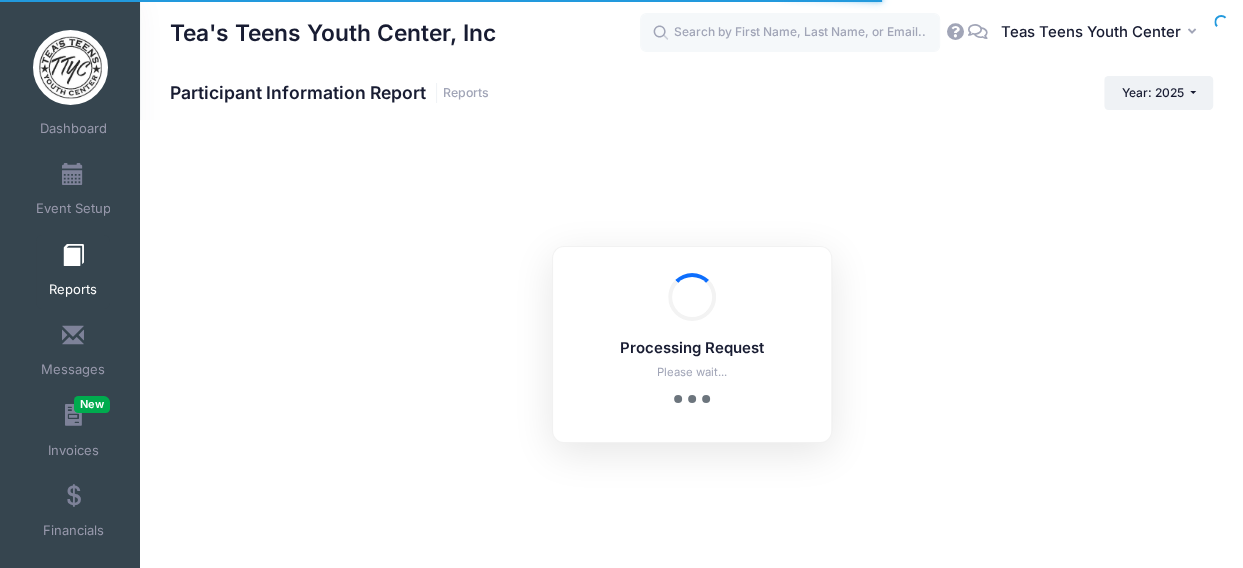 checkbox on "true" 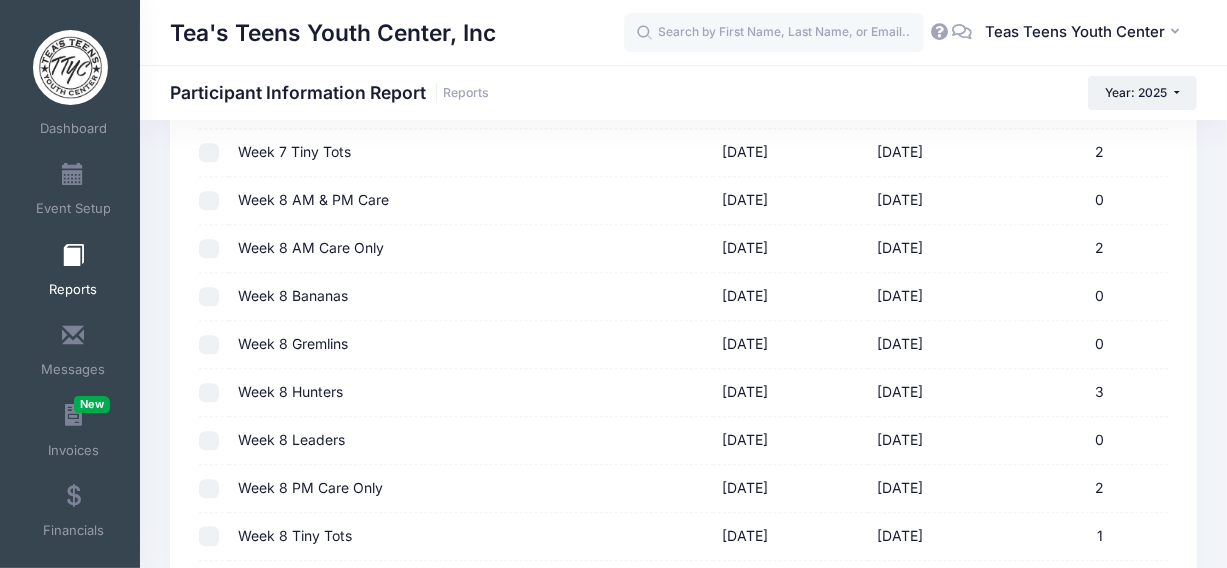 scroll, scrollTop: 2900, scrollLeft: 0, axis: vertical 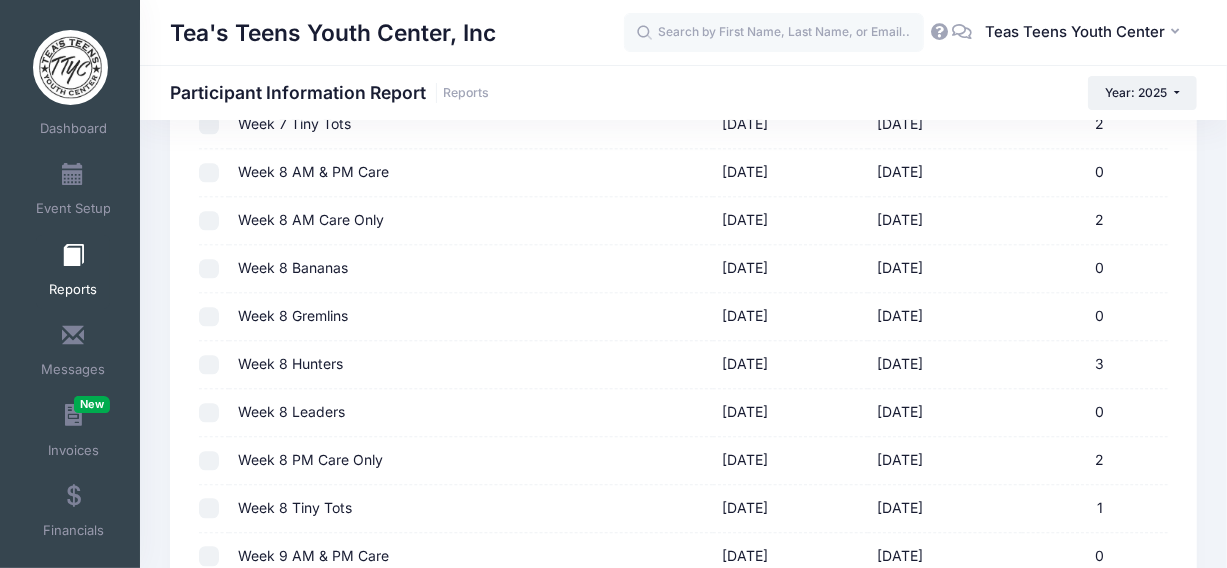 click at bounding box center (209, 365) 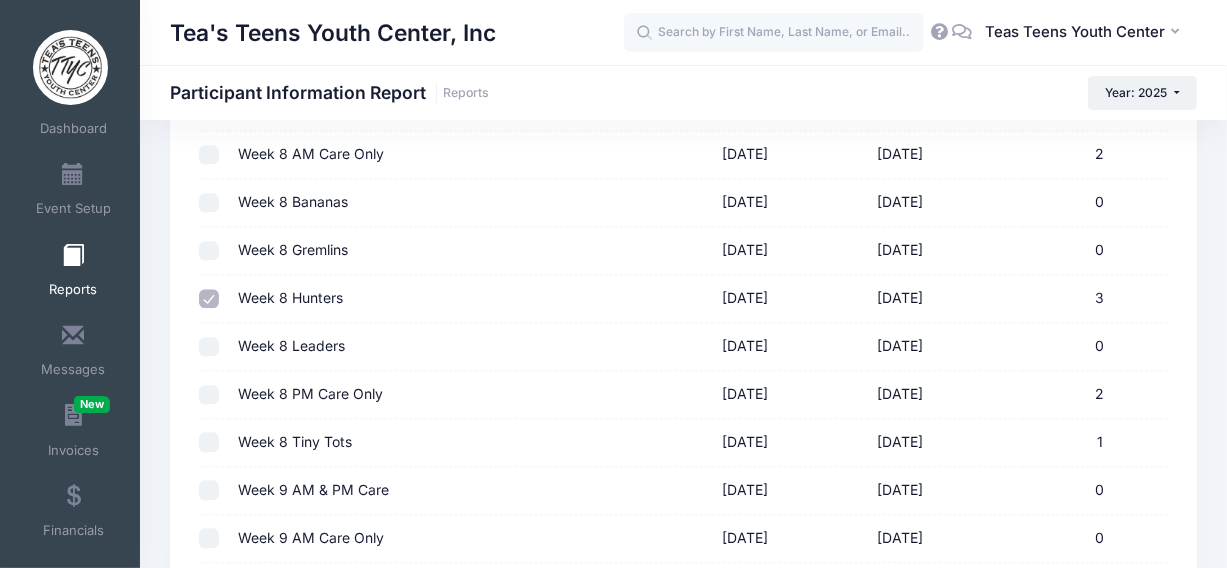 scroll, scrollTop: 3000, scrollLeft: 0, axis: vertical 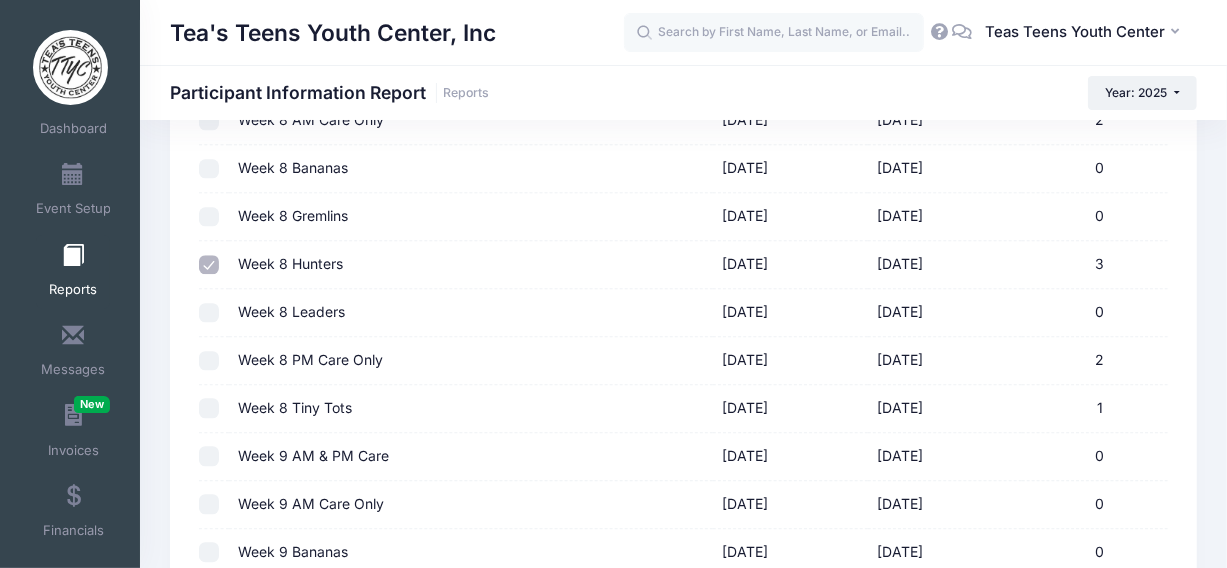 click at bounding box center (209, 408) 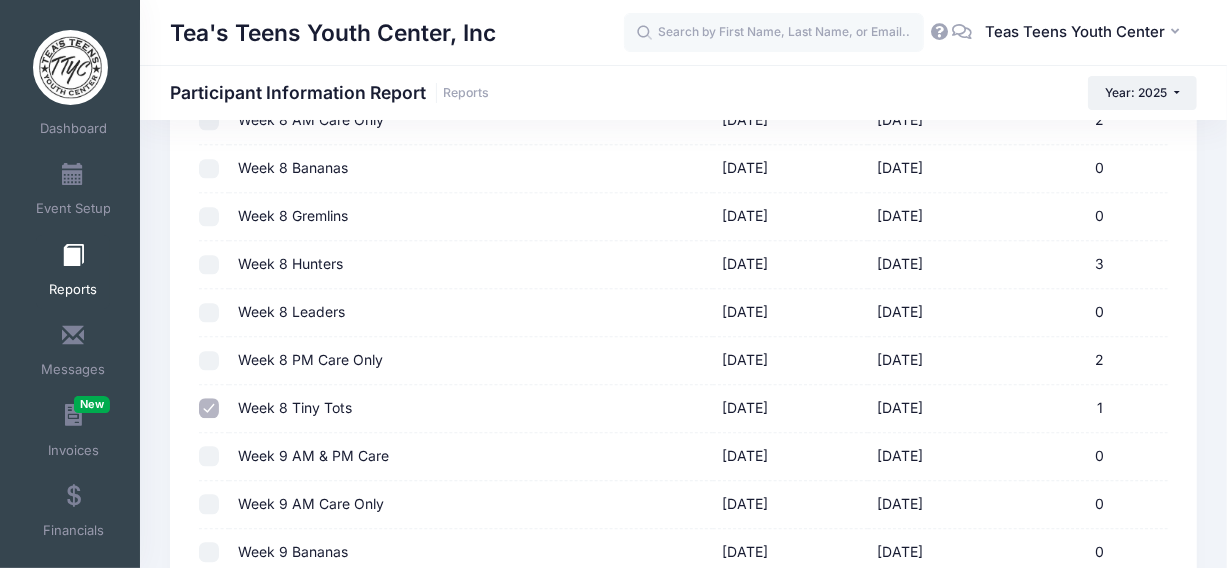 checkbox on "false" 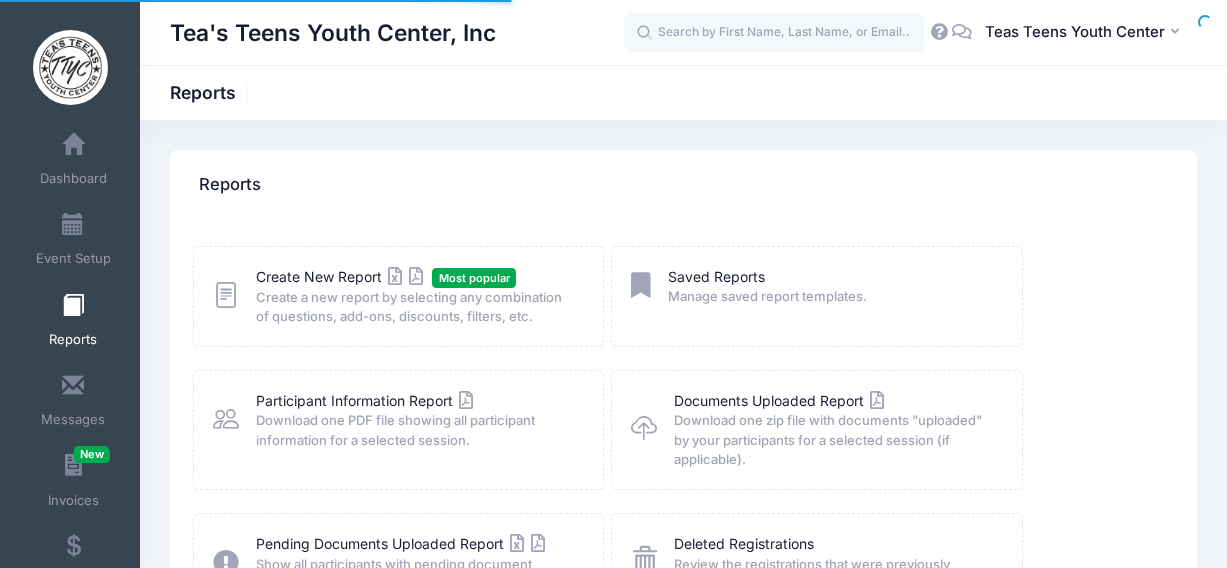 scroll, scrollTop: 0, scrollLeft: 0, axis: both 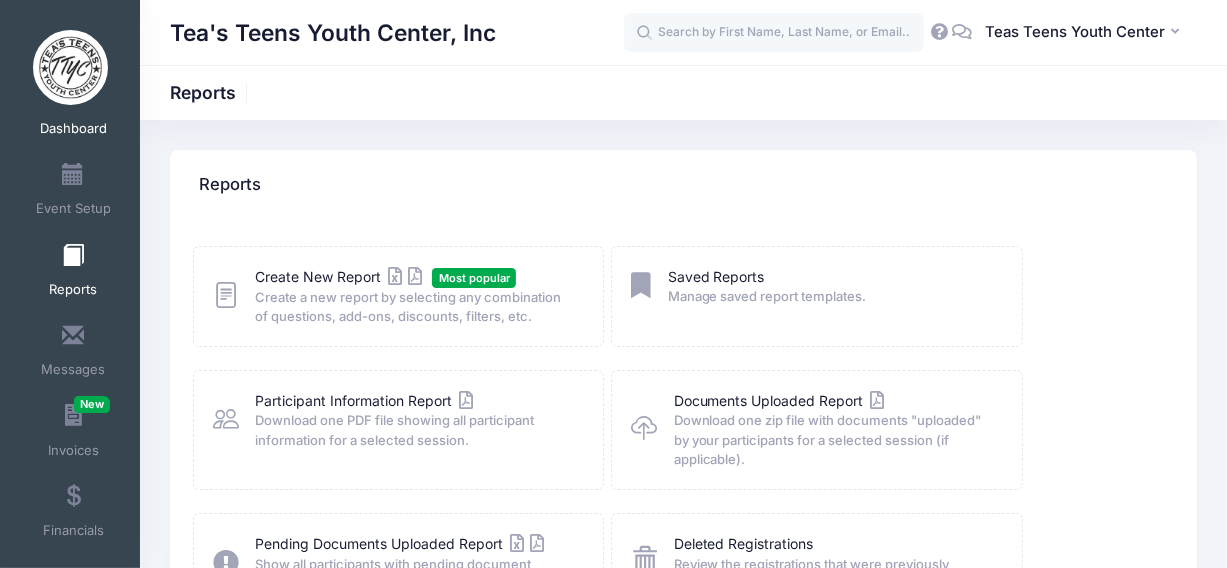 click on "Dashboard" at bounding box center [73, 129] 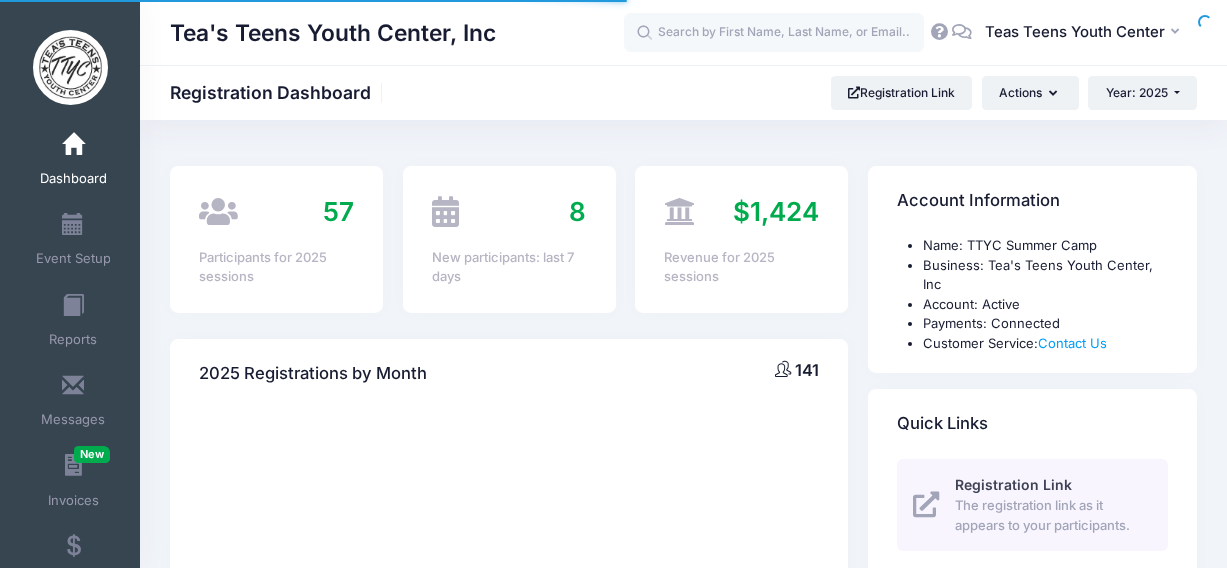 scroll, scrollTop: 0, scrollLeft: 0, axis: both 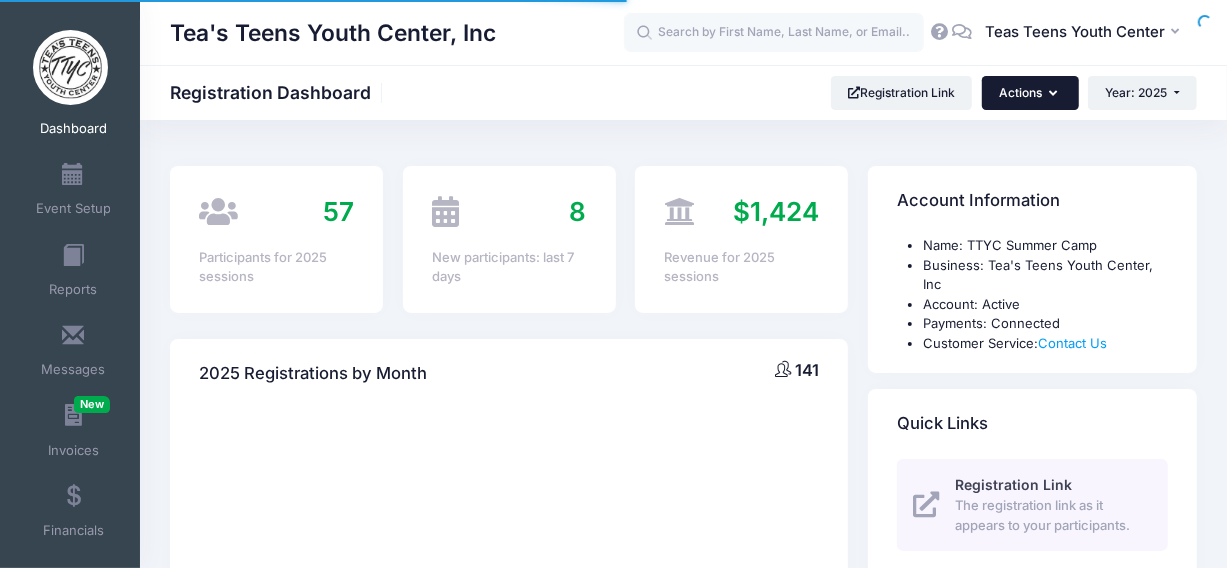 select 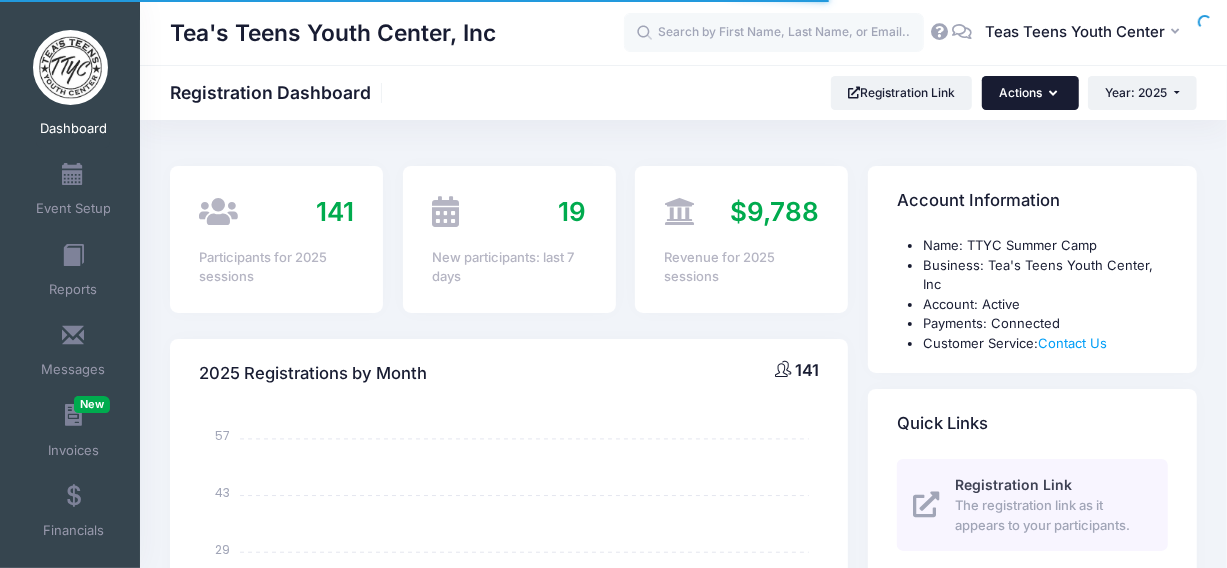 scroll, scrollTop: 0, scrollLeft: 0, axis: both 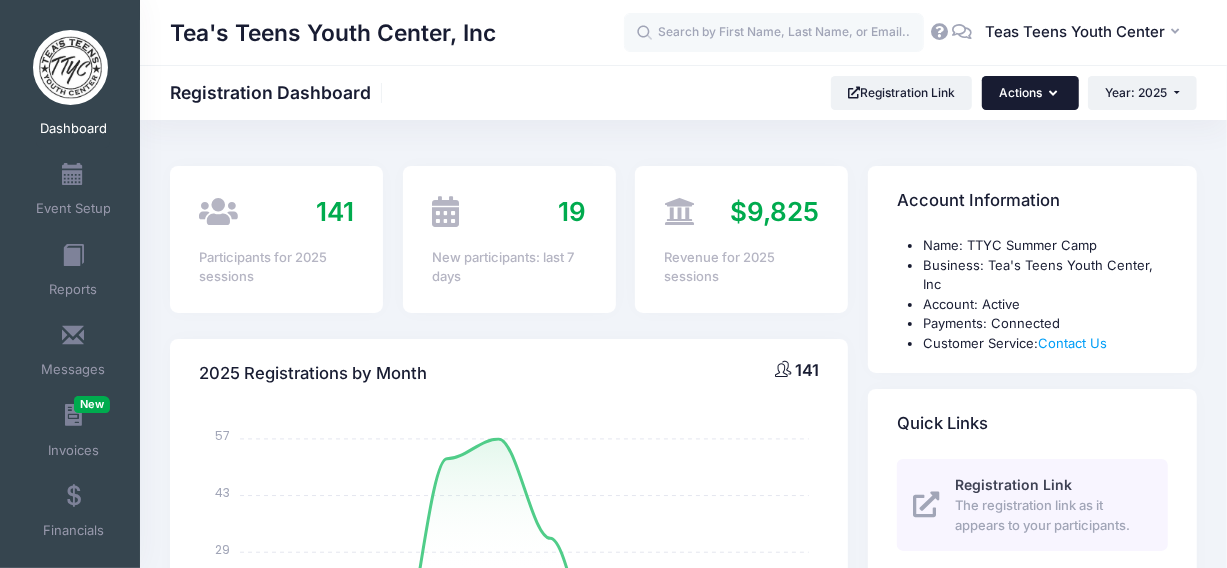 click on "Actions" at bounding box center (1030, 93) 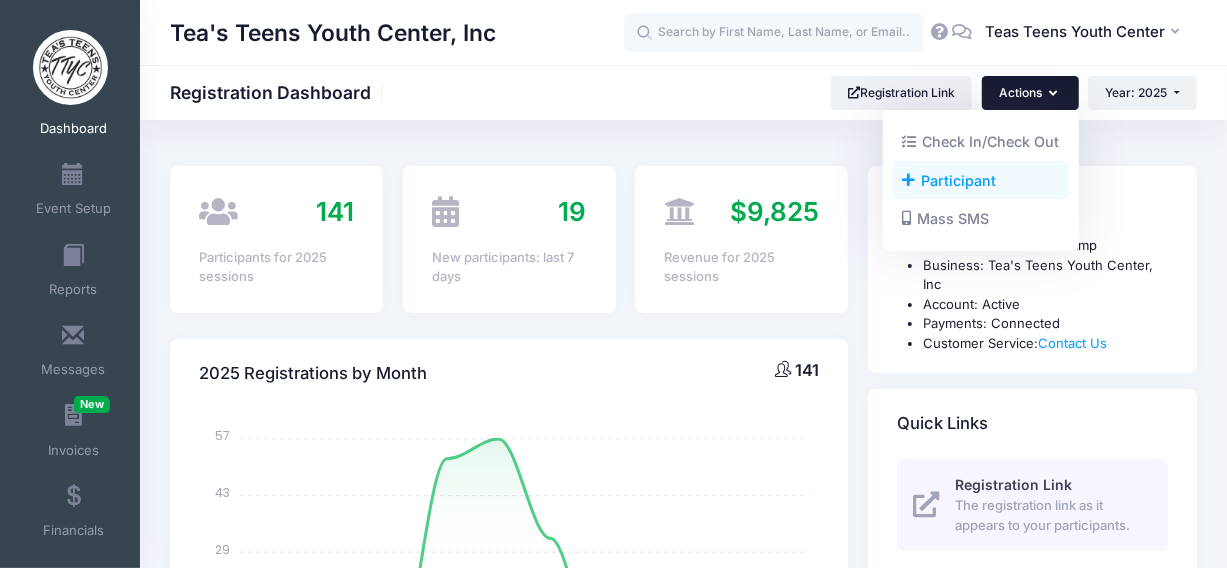 click on "Participant" at bounding box center [980, 180] 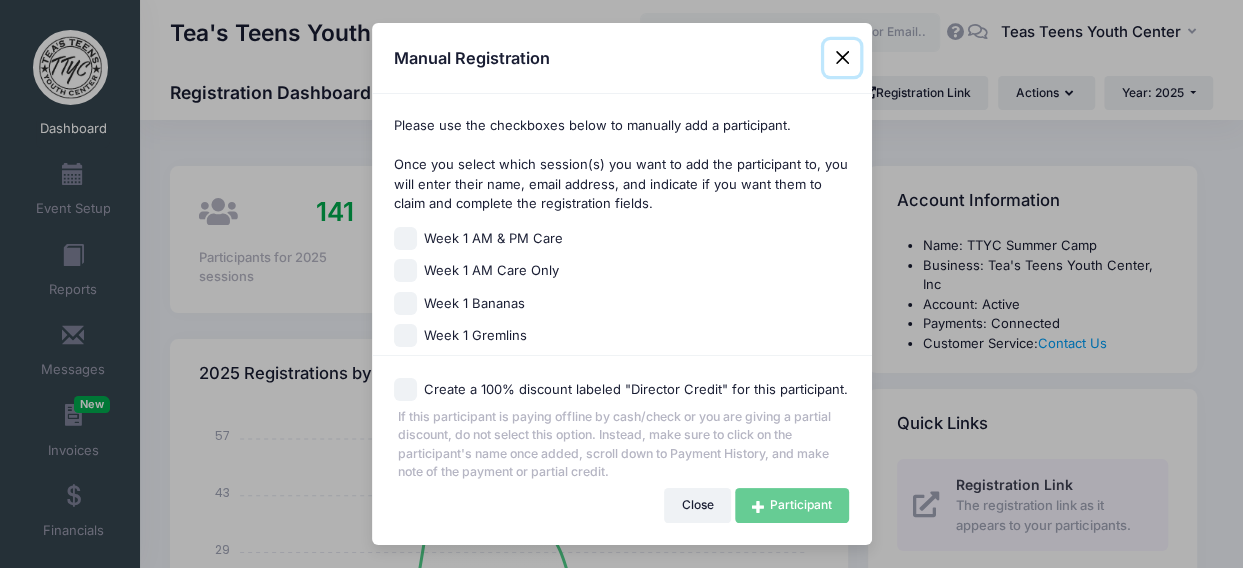 click at bounding box center [842, 58] 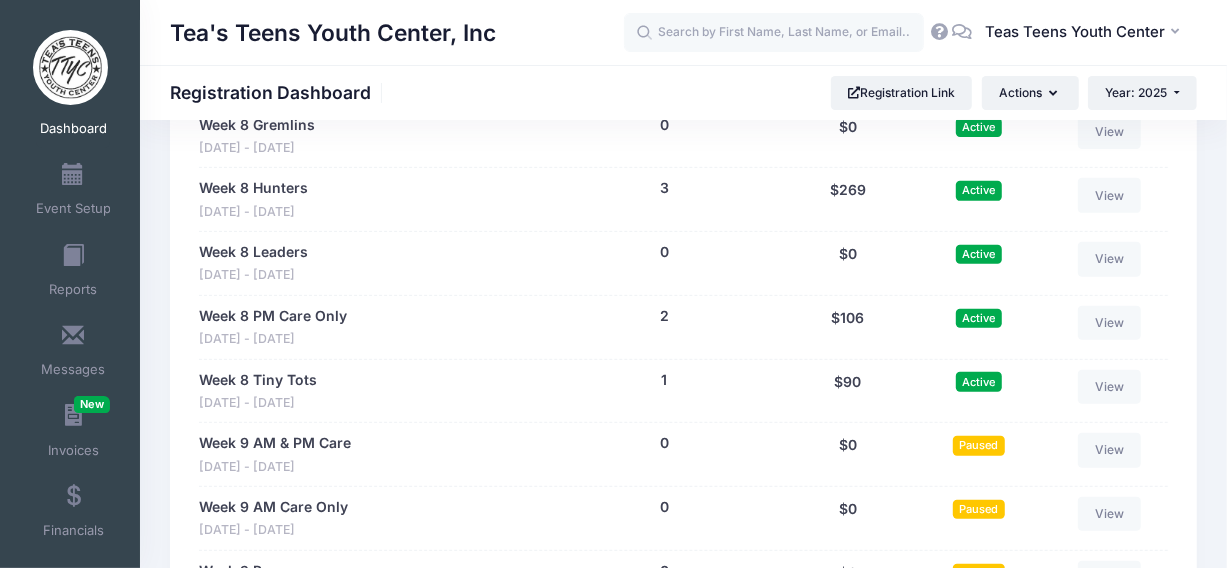 scroll, scrollTop: 4700, scrollLeft: 0, axis: vertical 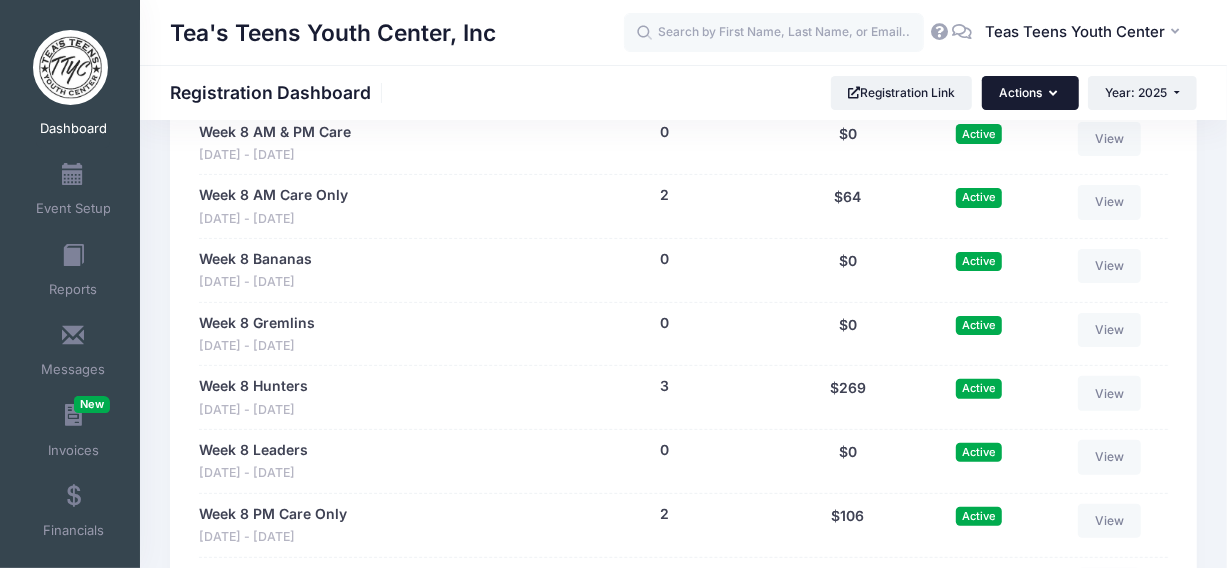 click on "Actions" at bounding box center [1030, 93] 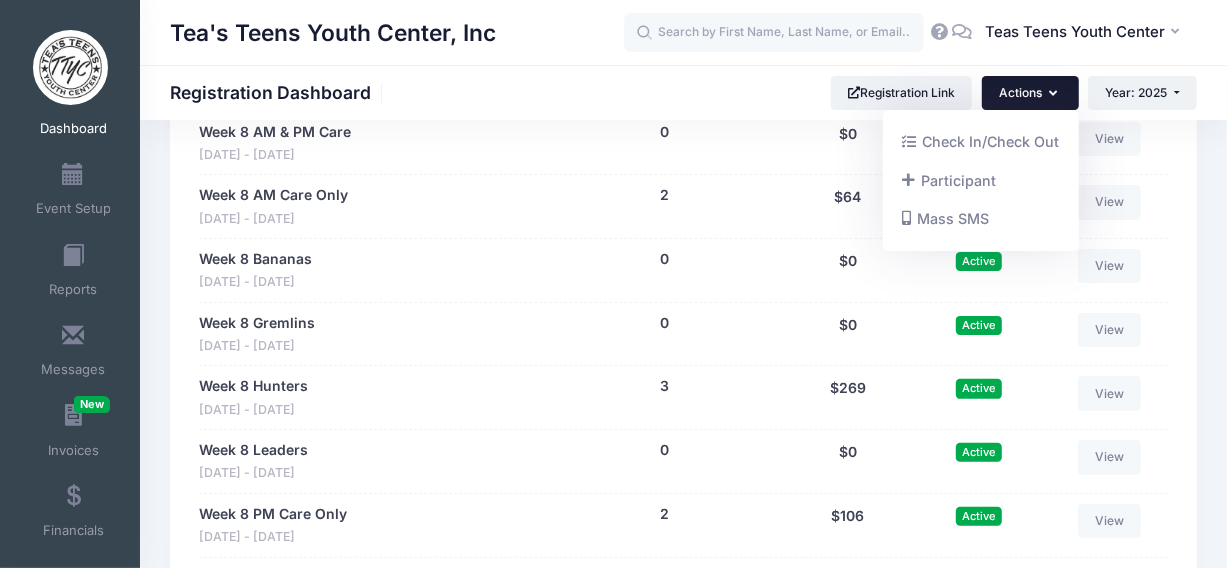 click on "Actions" at bounding box center [1030, 93] 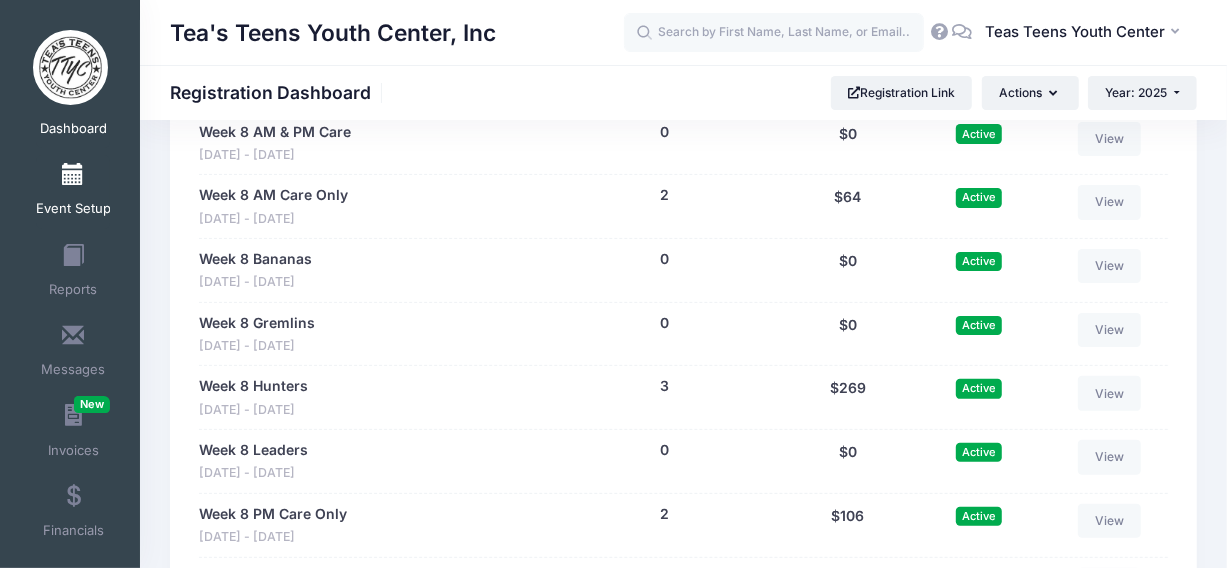 click at bounding box center [73, 175] 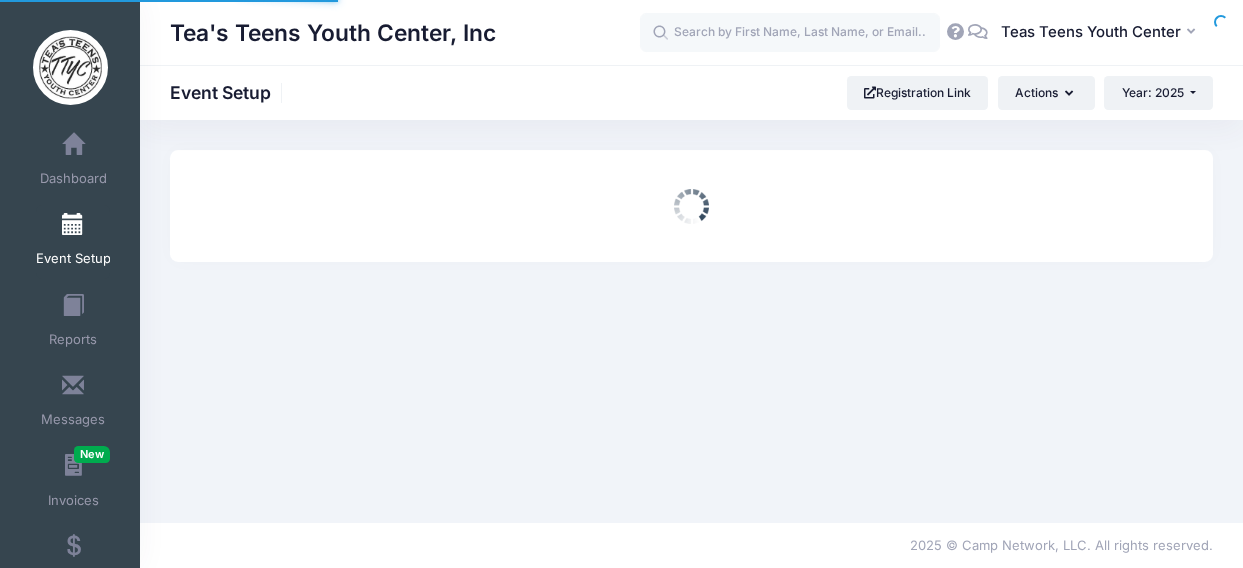 scroll, scrollTop: 0, scrollLeft: 0, axis: both 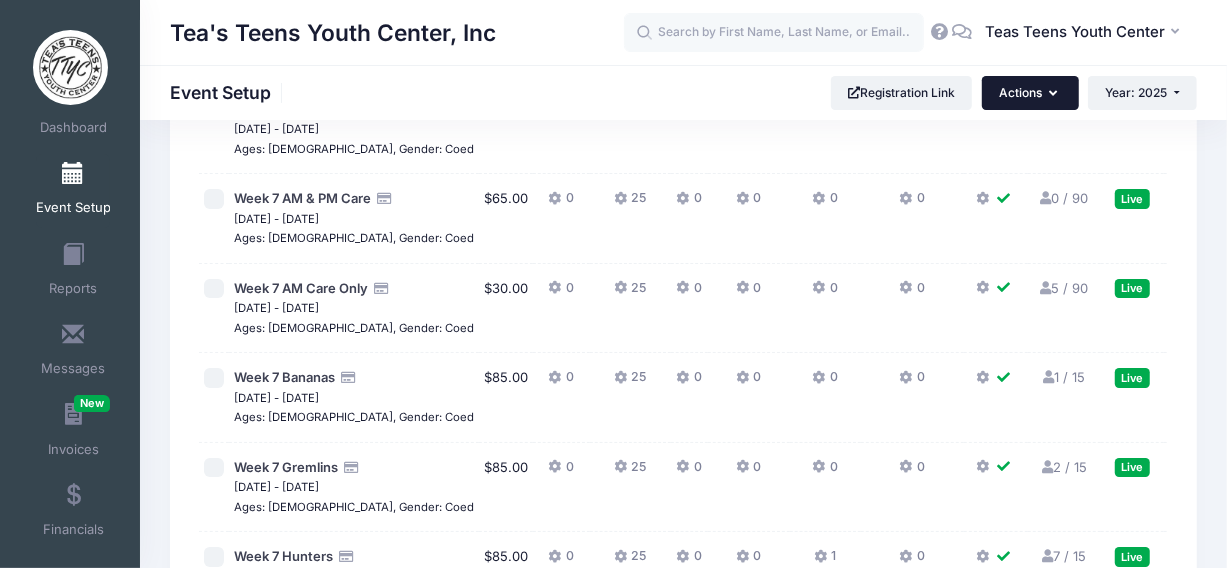 click on "Actions" at bounding box center [1030, 93] 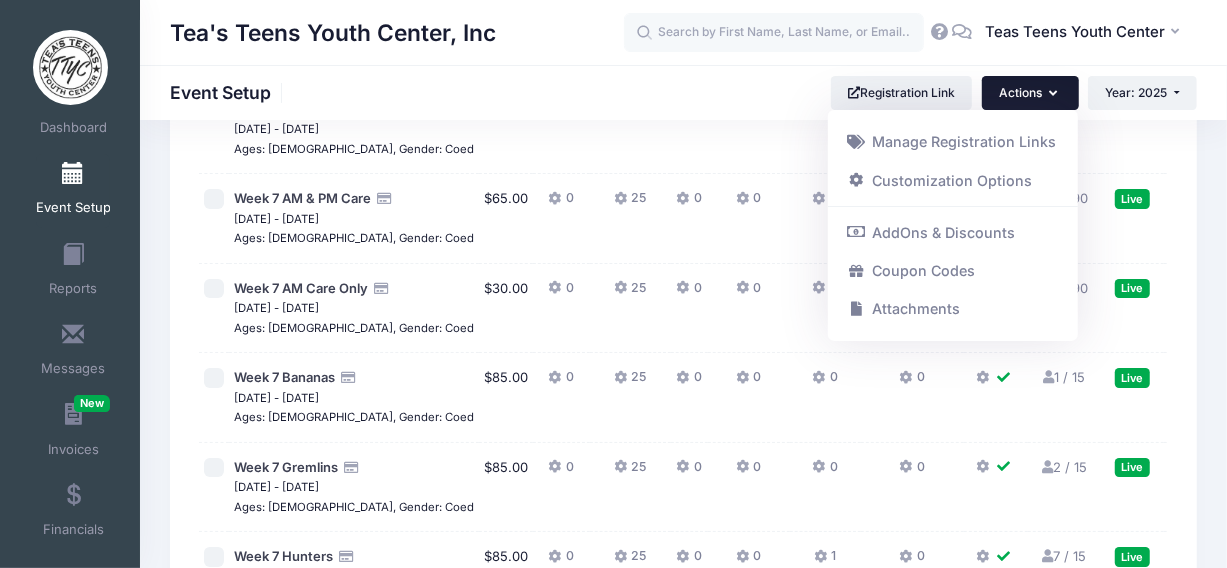 click on "Tea's Teens Youth Center, Inc
Event Setup
Registration Link
Actions      Manage Registration Links
Customization Options
AddOns & Discounts
Coupon Codes
Attachments
Year: 2025
Year: 2025" at bounding box center (683, 92) 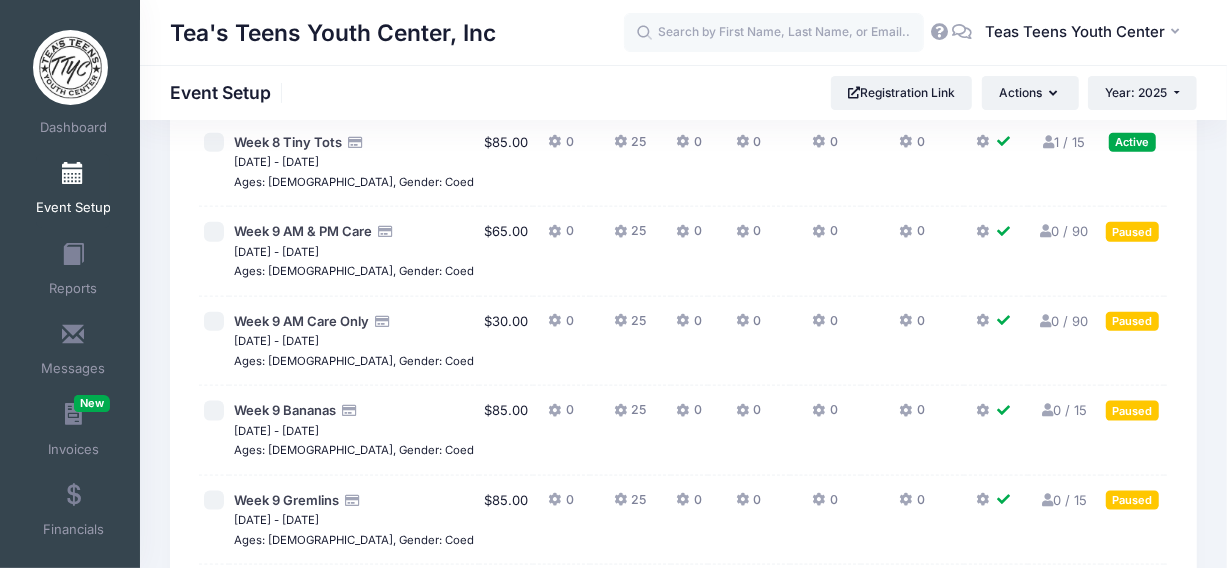 scroll, scrollTop: 5800, scrollLeft: 0, axis: vertical 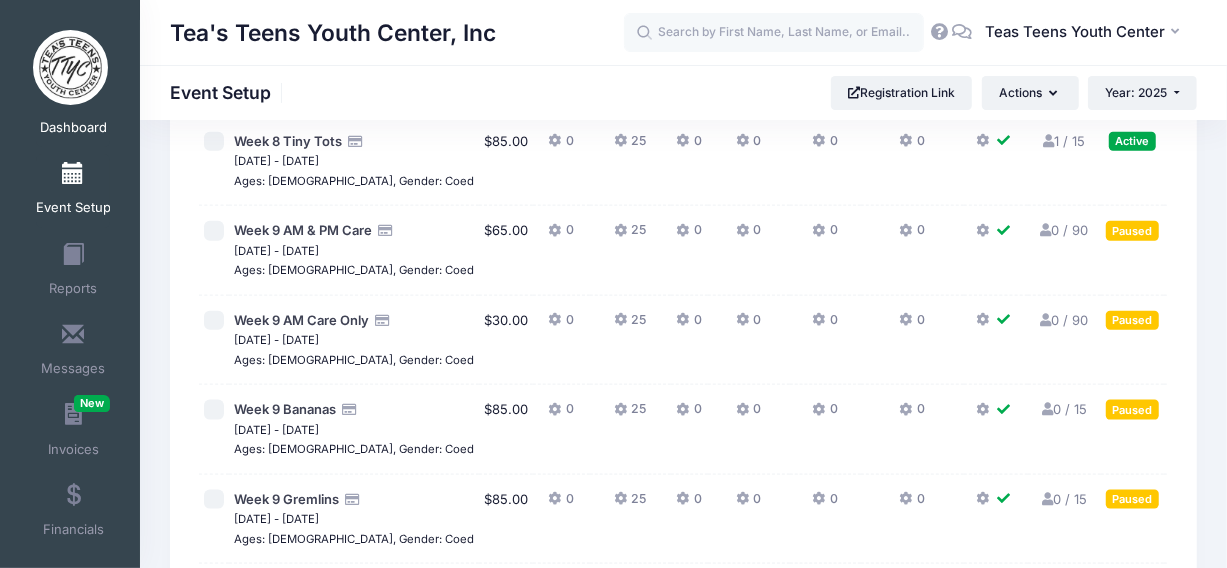 click on "Dashboard" at bounding box center [73, 128] 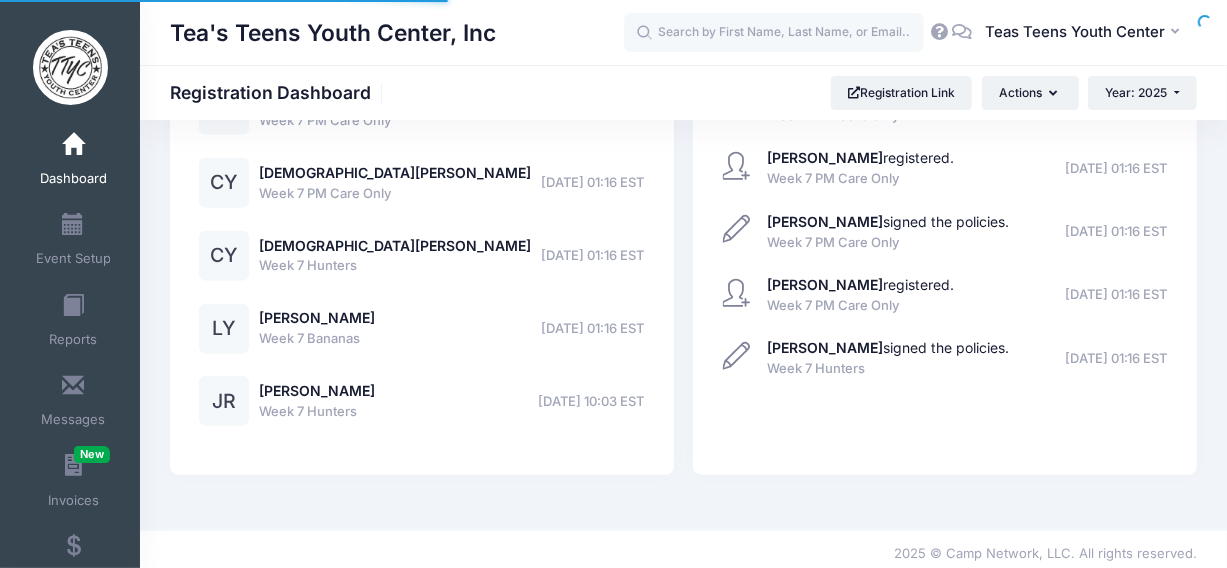 select 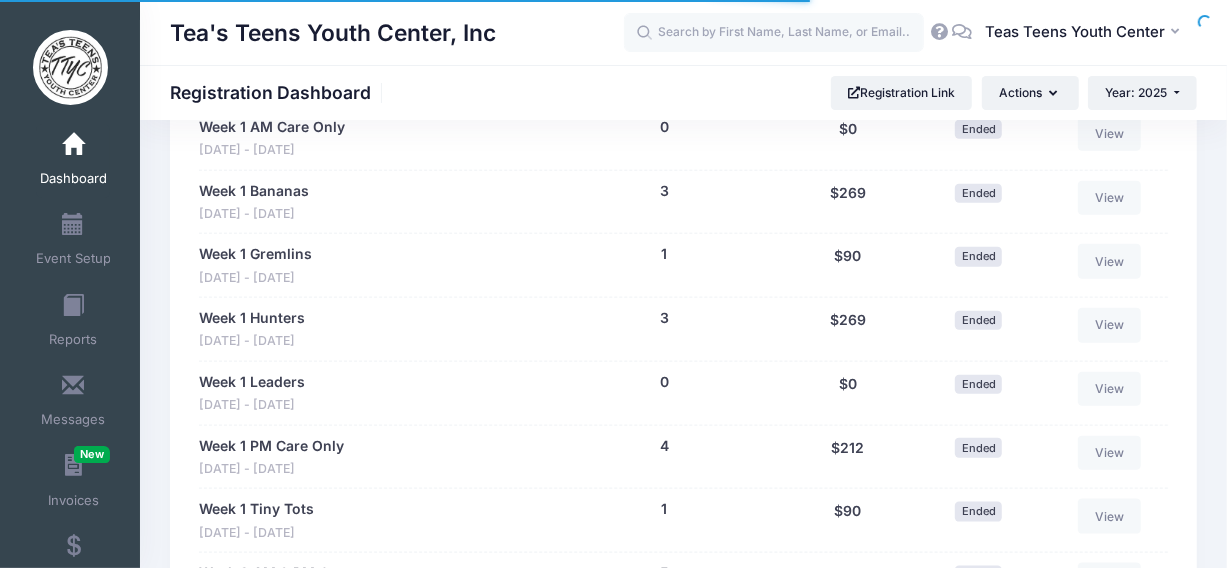 scroll, scrollTop: 5451, scrollLeft: 0, axis: vertical 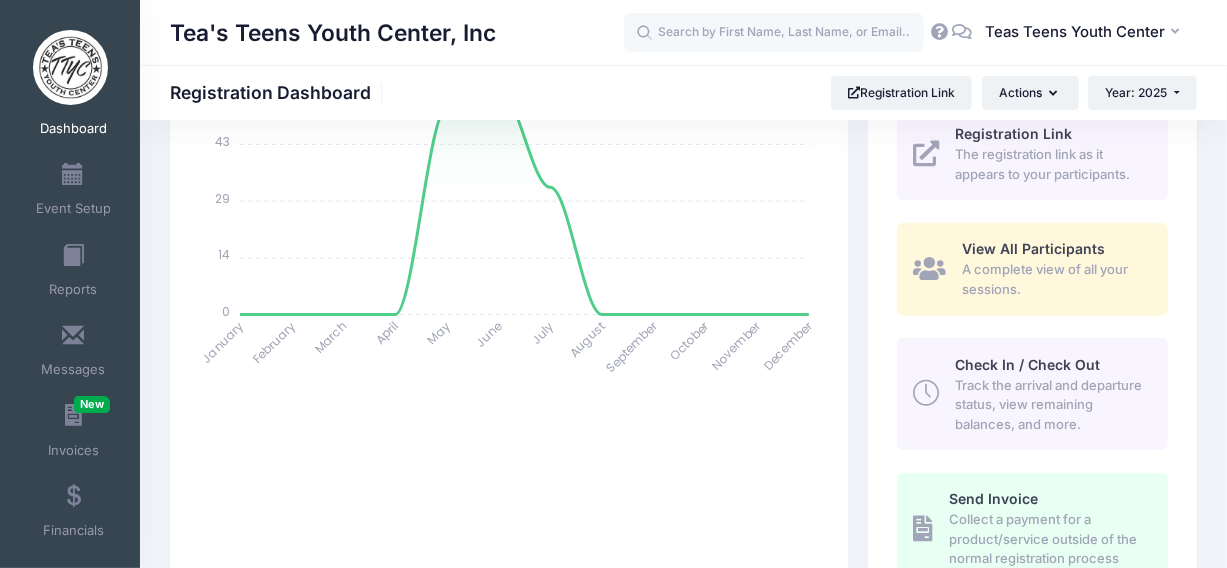 click on "A complete view of all your sessions." at bounding box center [1053, 279] 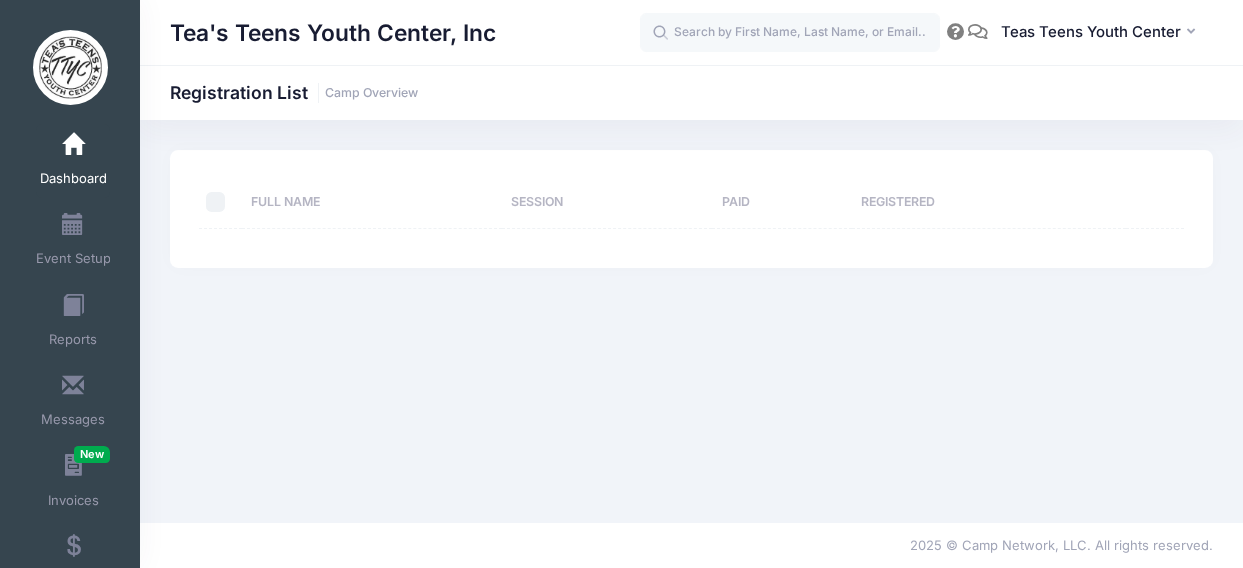 scroll, scrollTop: 0, scrollLeft: 0, axis: both 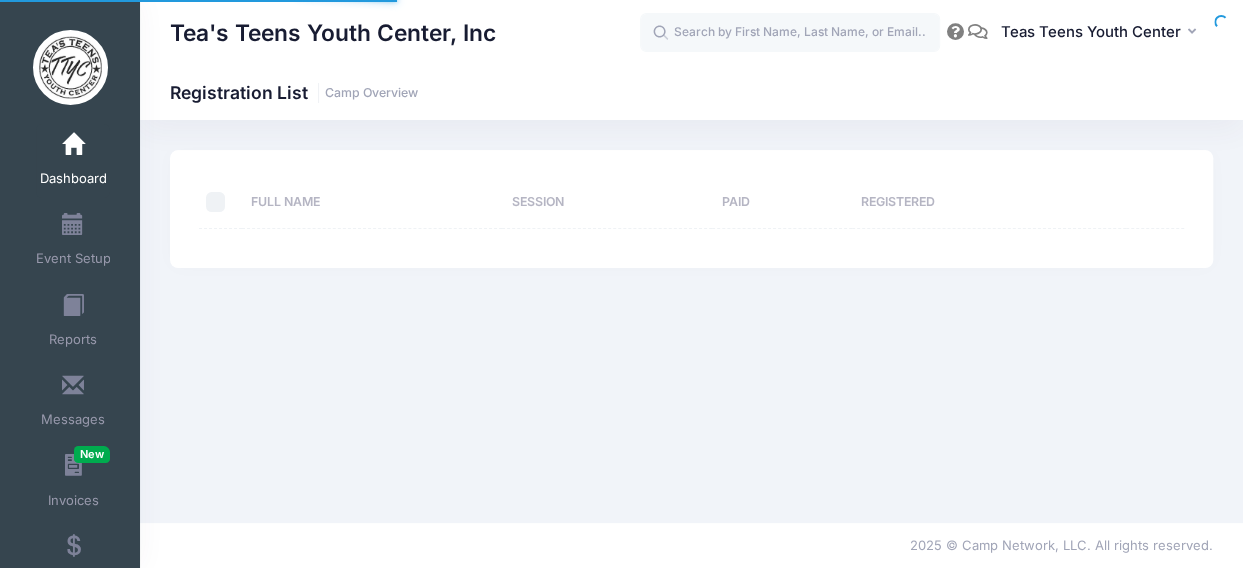 select on "10" 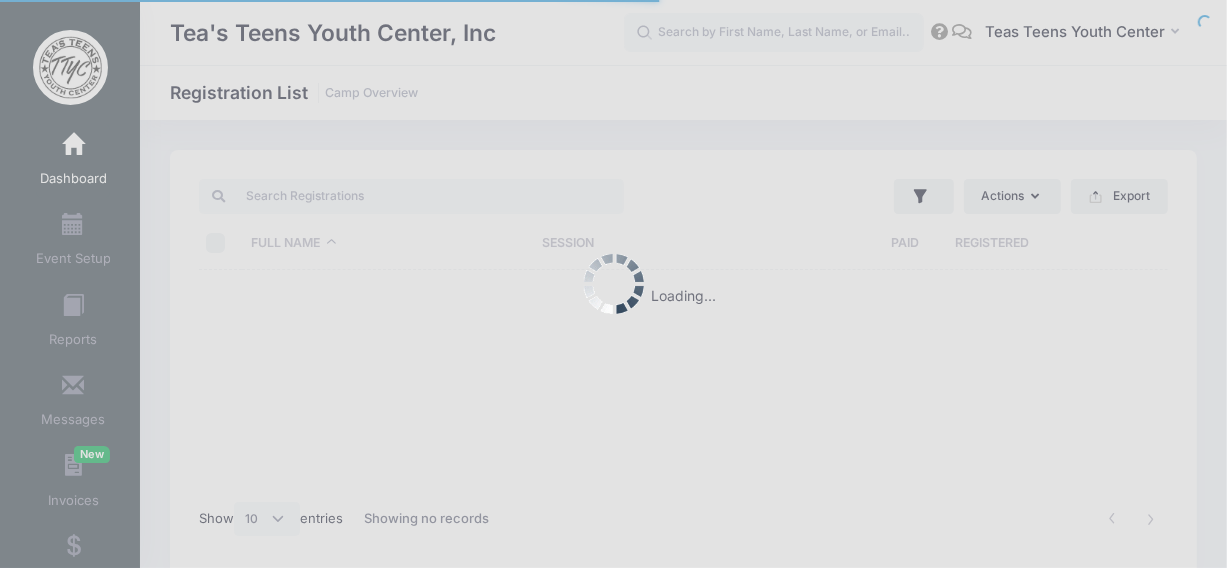 scroll, scrollTop: 50, scrollLeft: 0, axis: vertical 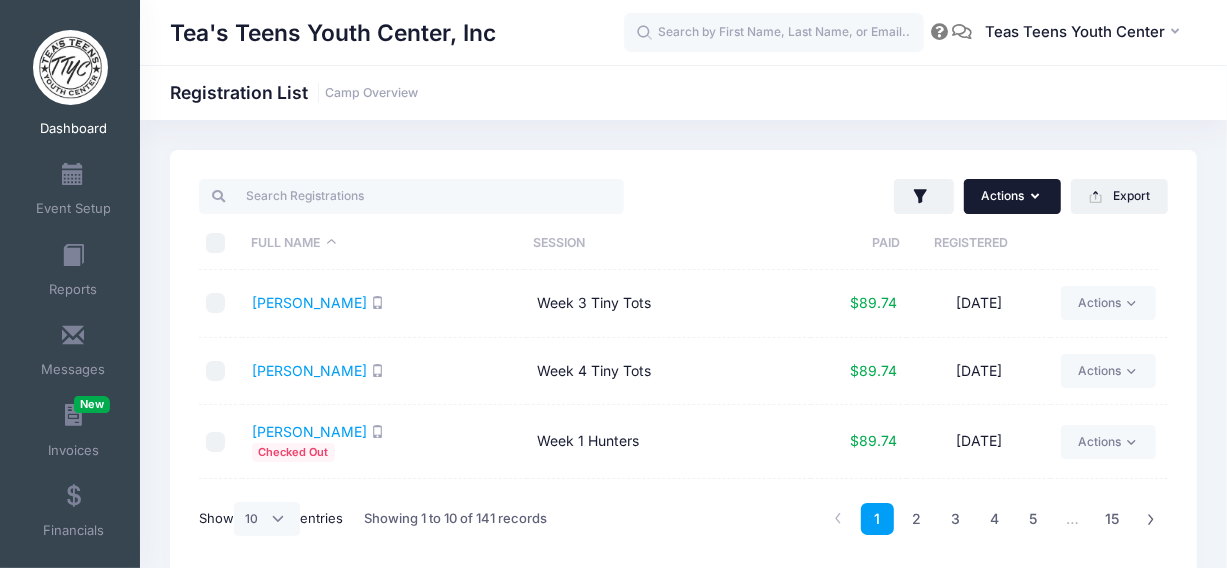 click on "Actions" at bounding box center [1012, 196] 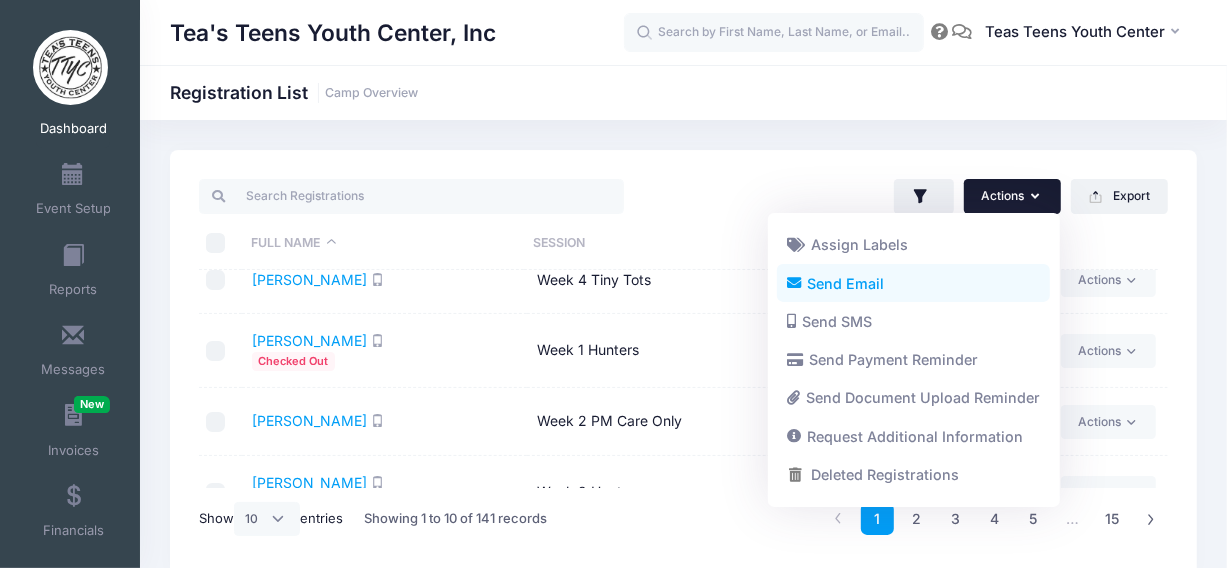 scroll, scrollTop: 0, scrollLeft: 0, axis: both 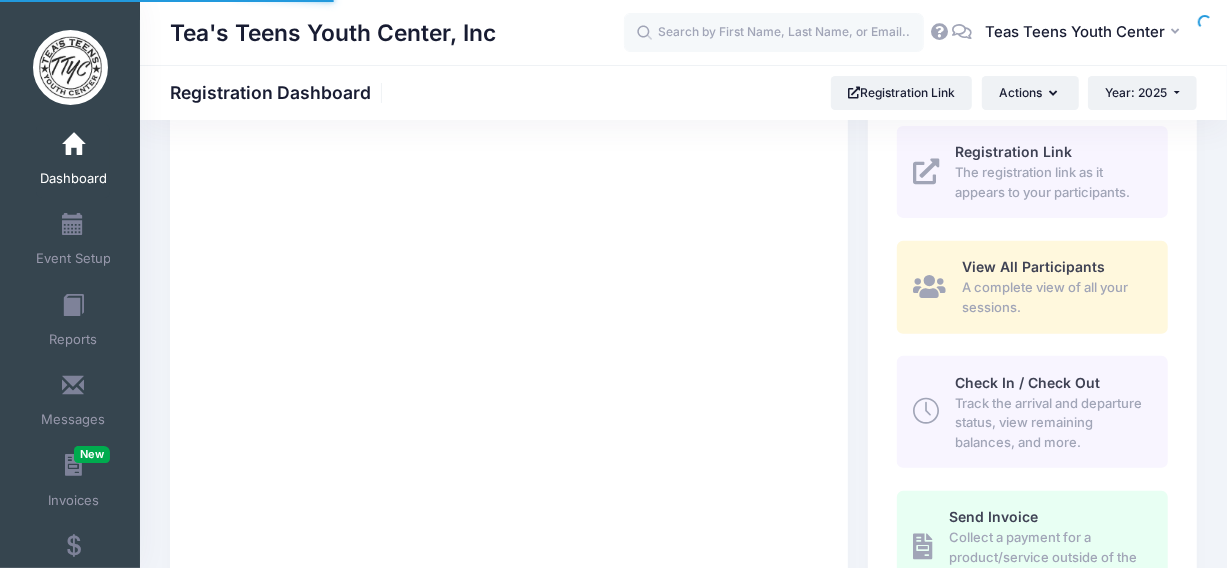 select 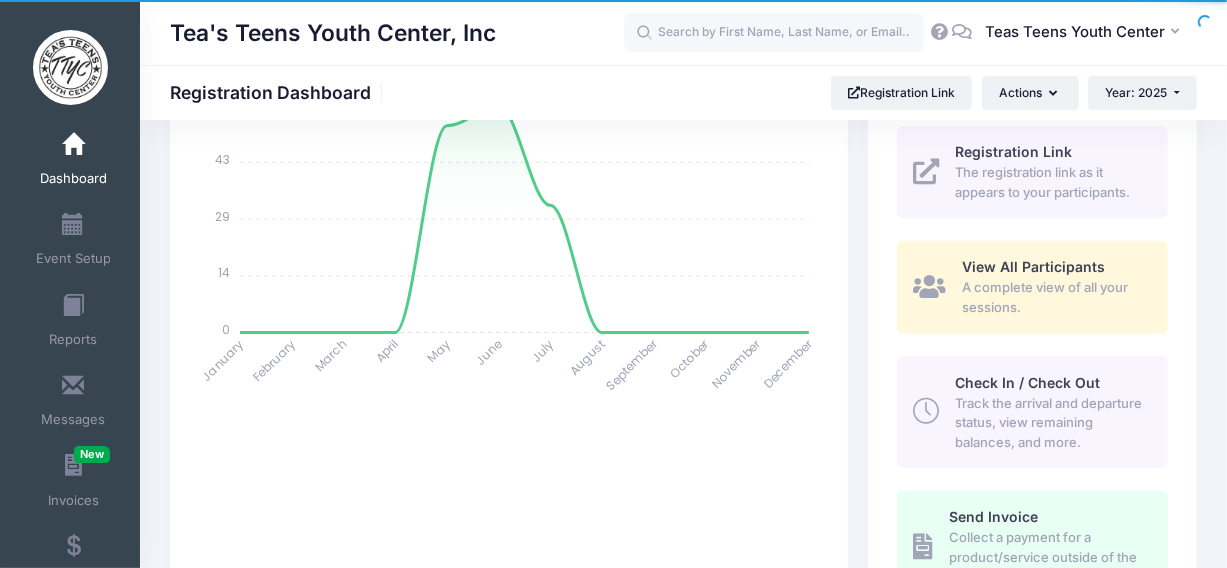 scroll, scrollTop: 351, scrollLeft: 0, axis: vertical 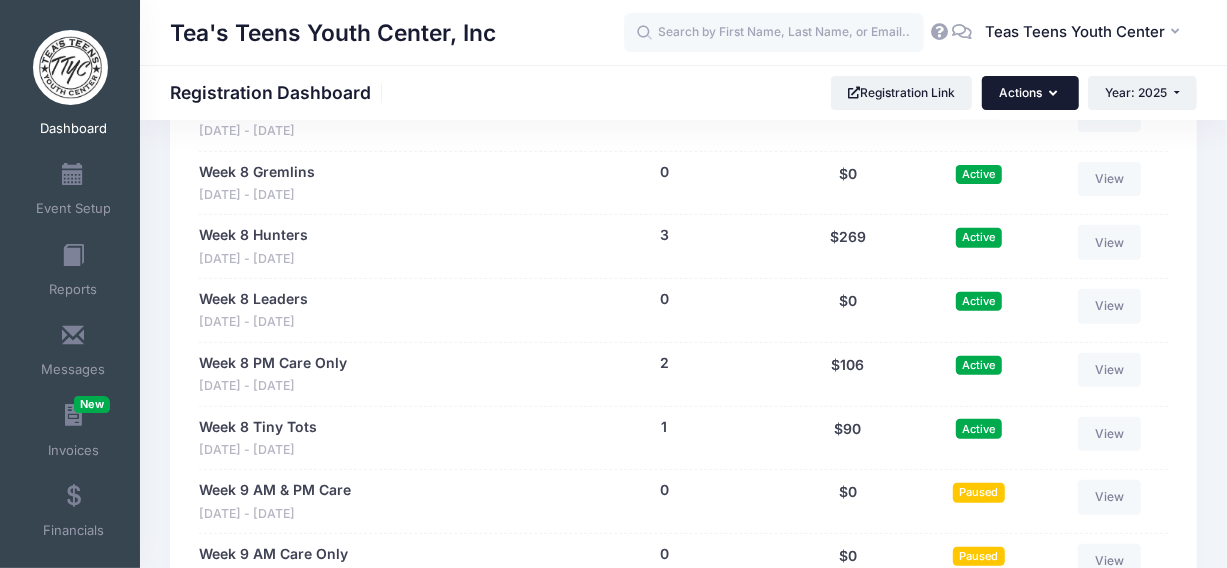 click at bounding box center (1055, 94) 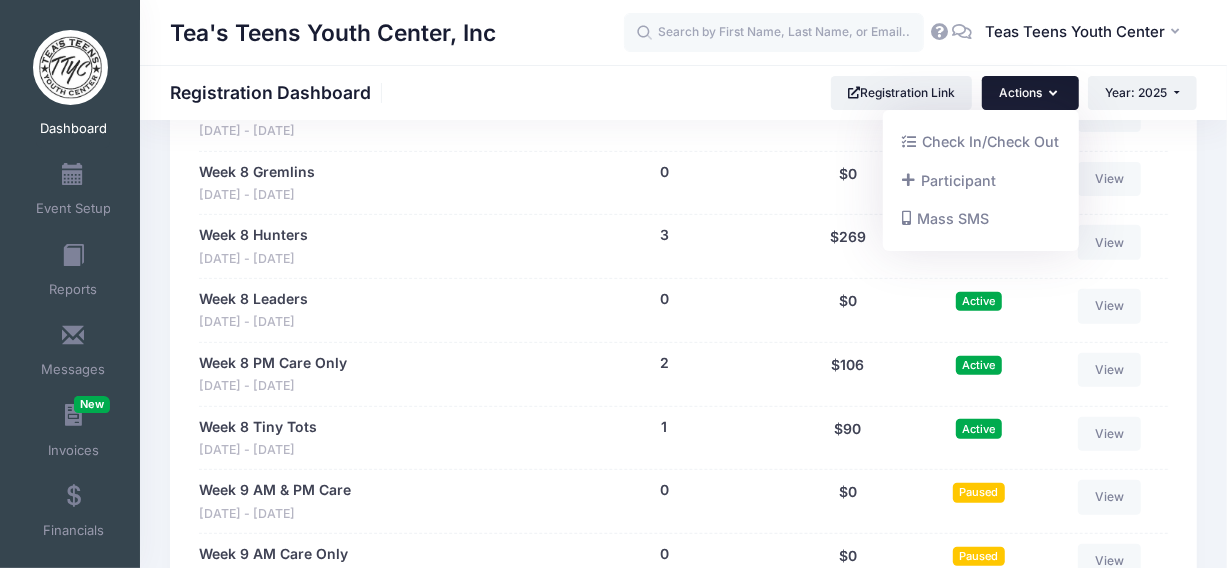 click at bounding box center (1055, 94) 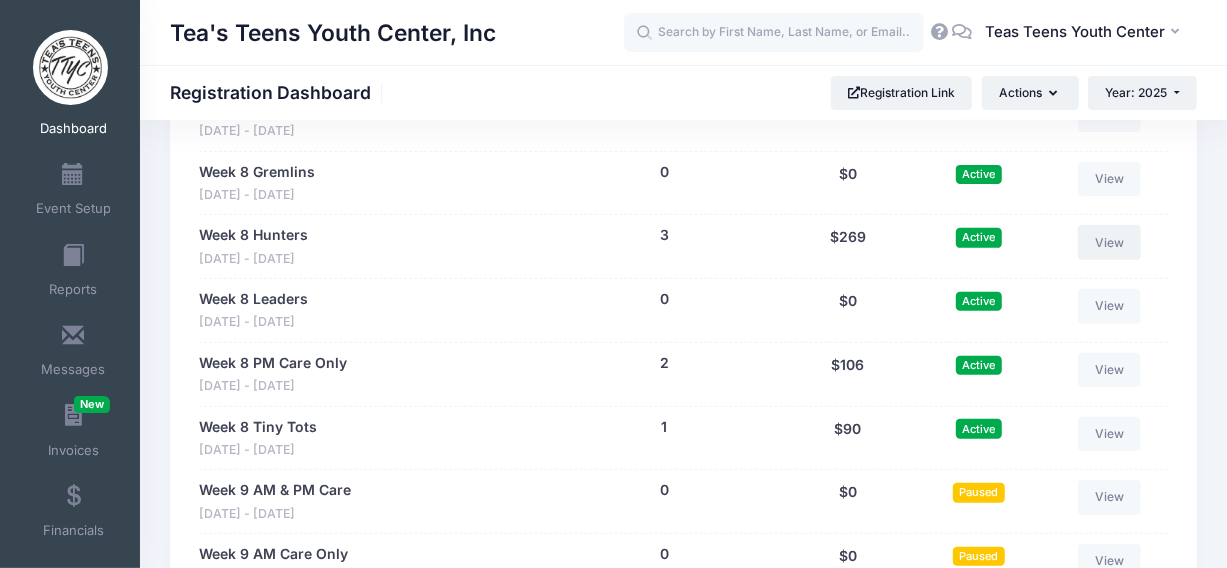 click on "View" at bounding box center (1110, 242) 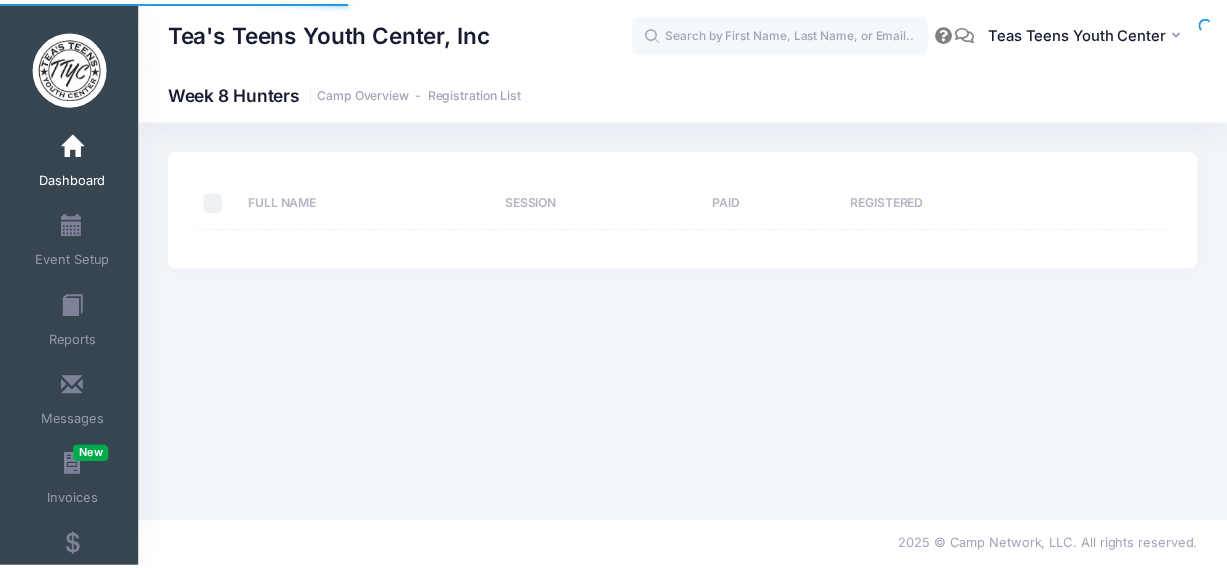 scroll, scrollTop: 0, scrollLeft: 0, axis: both 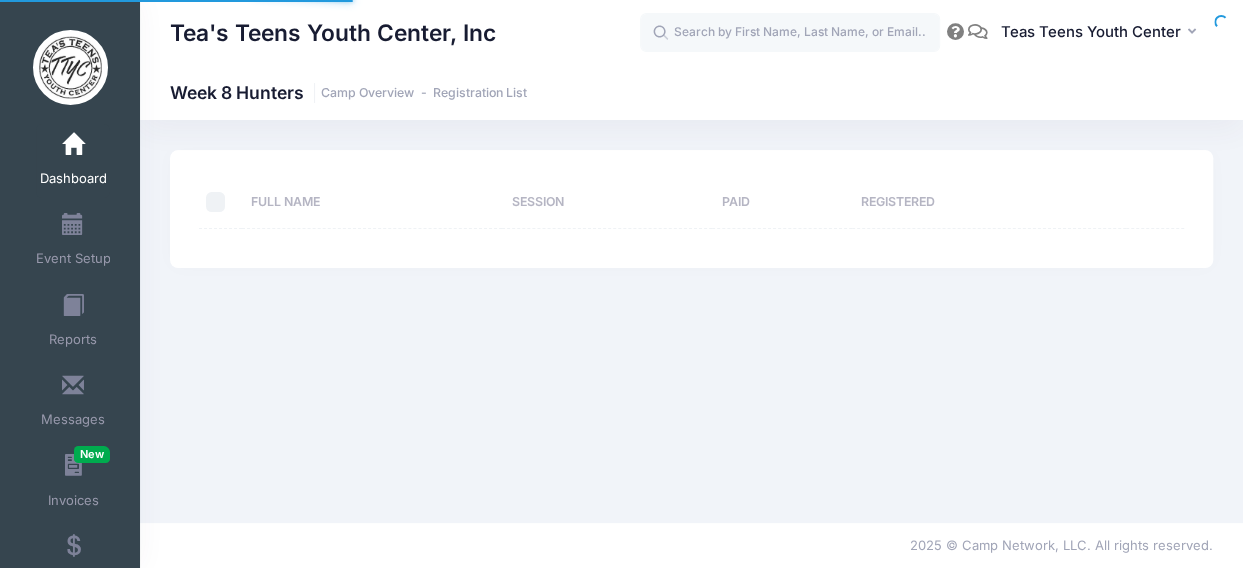 select on "10" 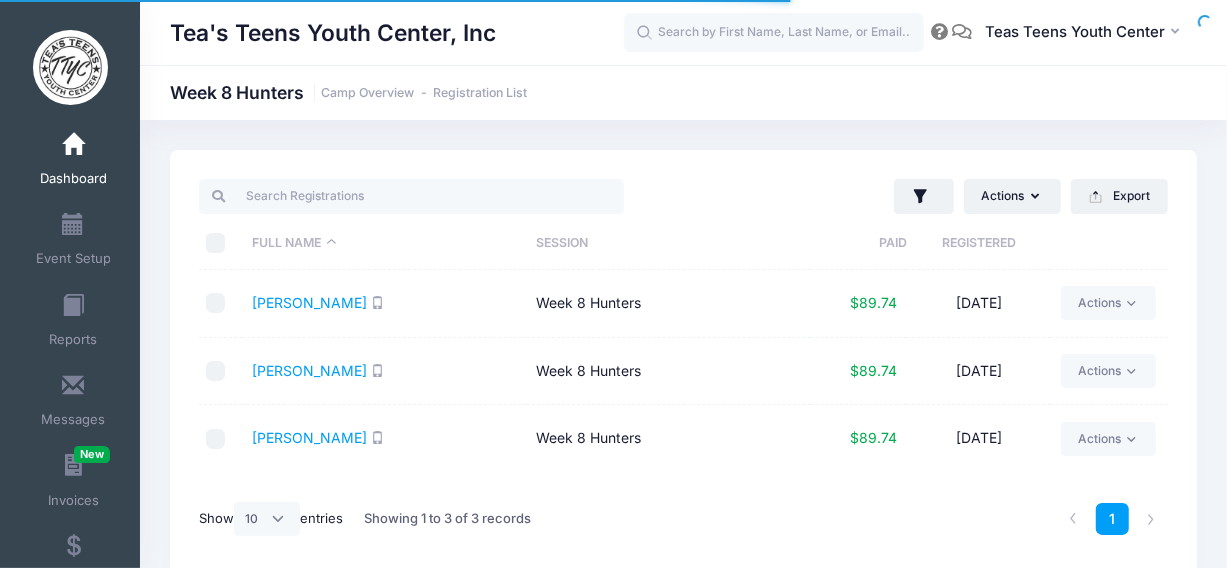 scroll, scrollTop: 50, scrollLeft: 0, axis: vertical 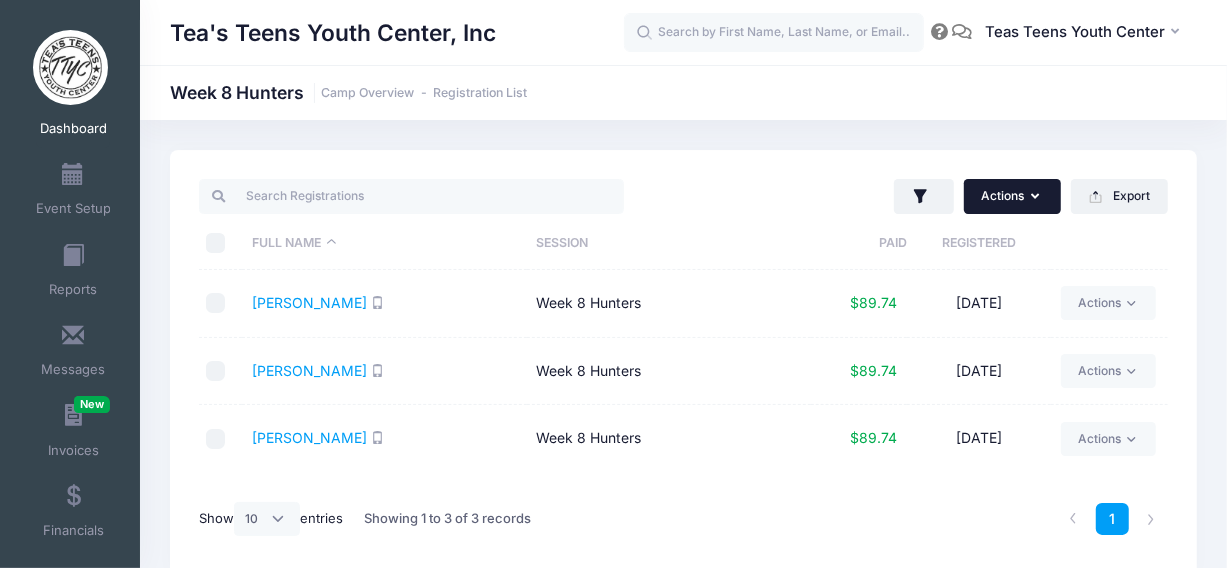 click on "Actions" at bounding box center (1012, 196) 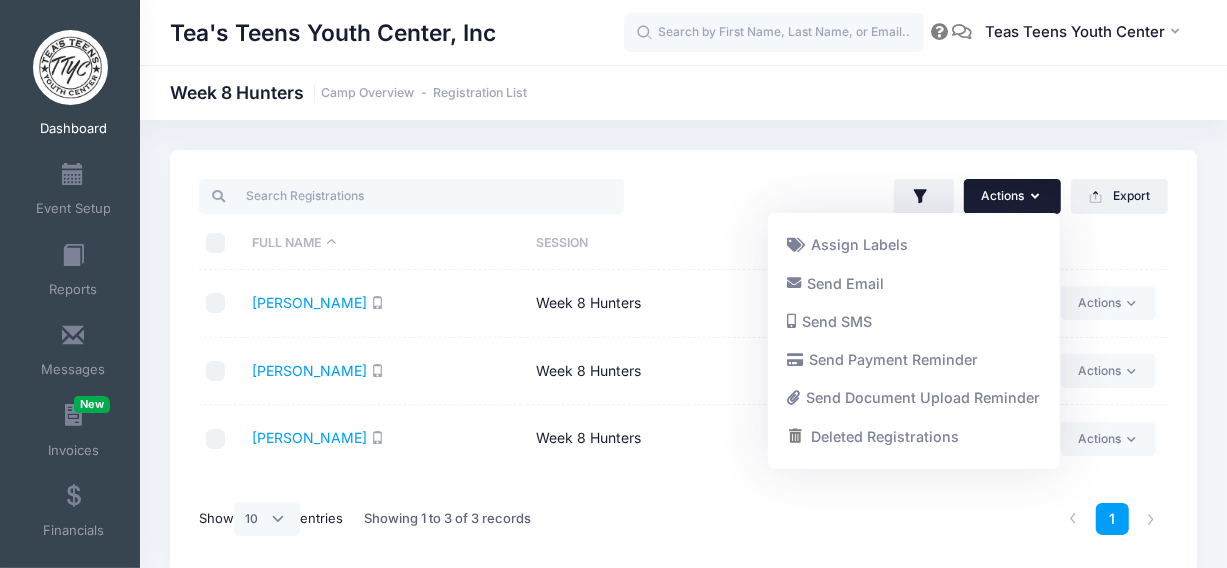 click on "Actions" at bounding box center [1012, 196] 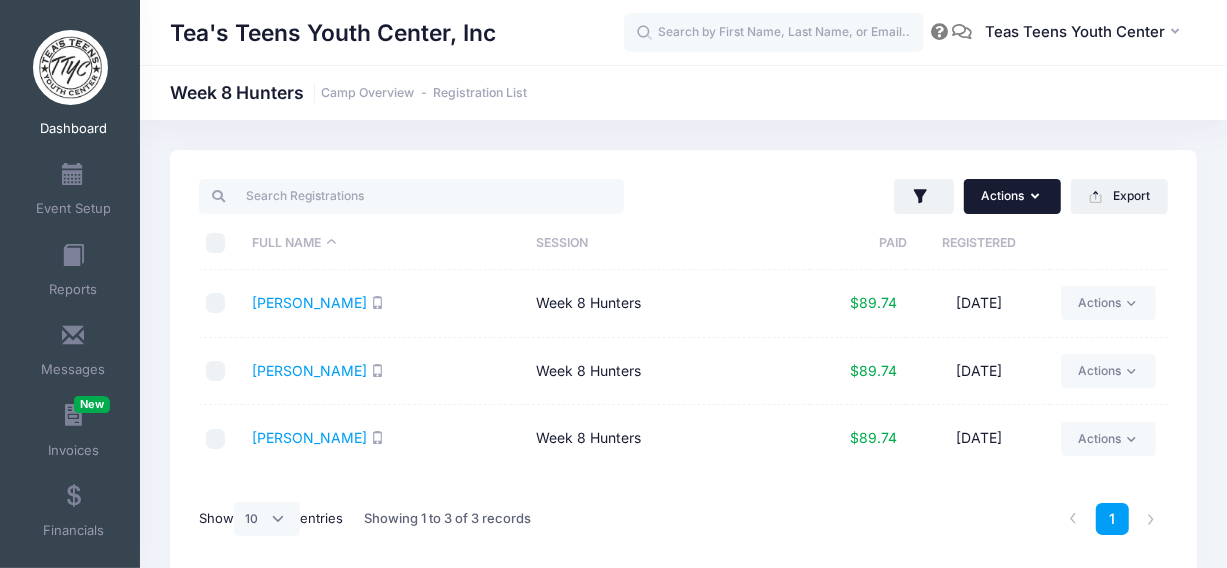 click on "Actions" at bounding box center (1012, 196) 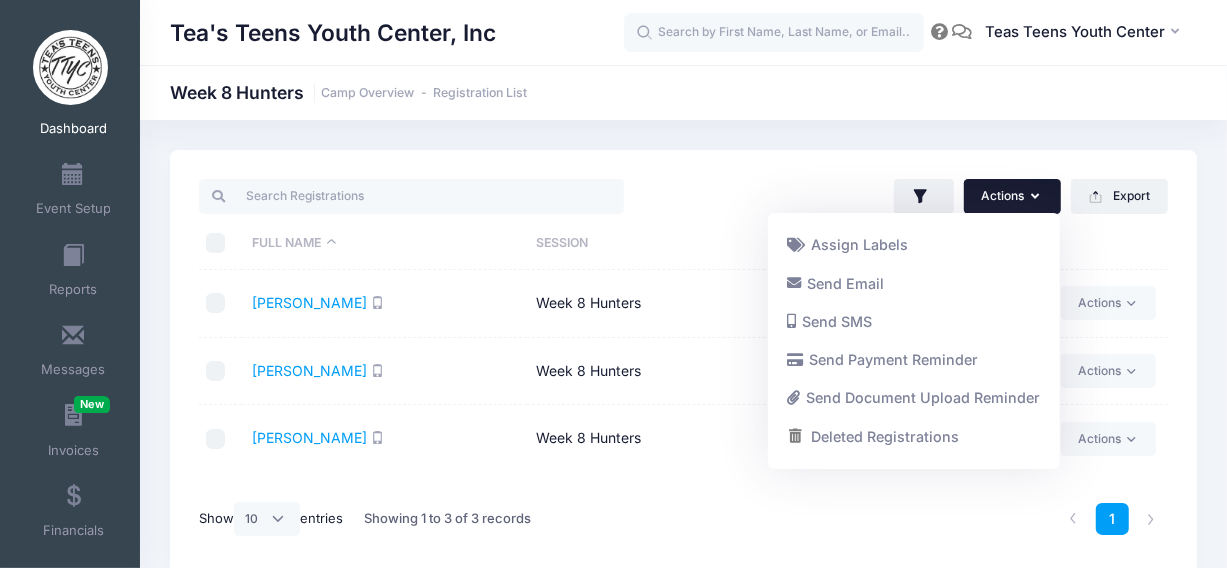 click on "Actions" at bounding box center [1012, 196] 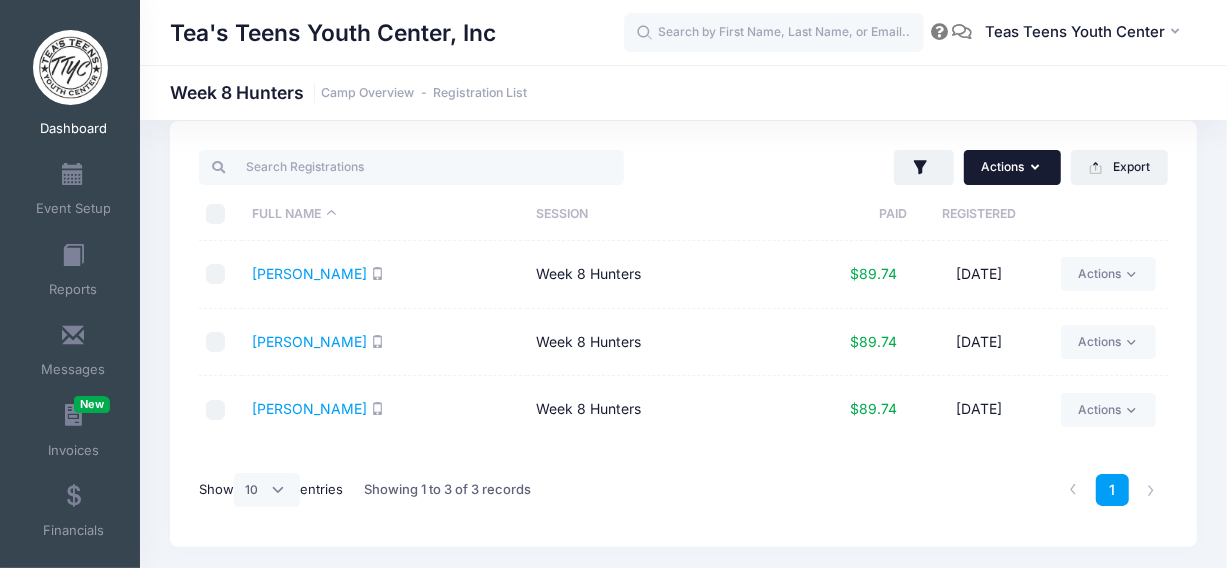 scroll, scrollTop: 0, scrollLeft: 0, axis: both 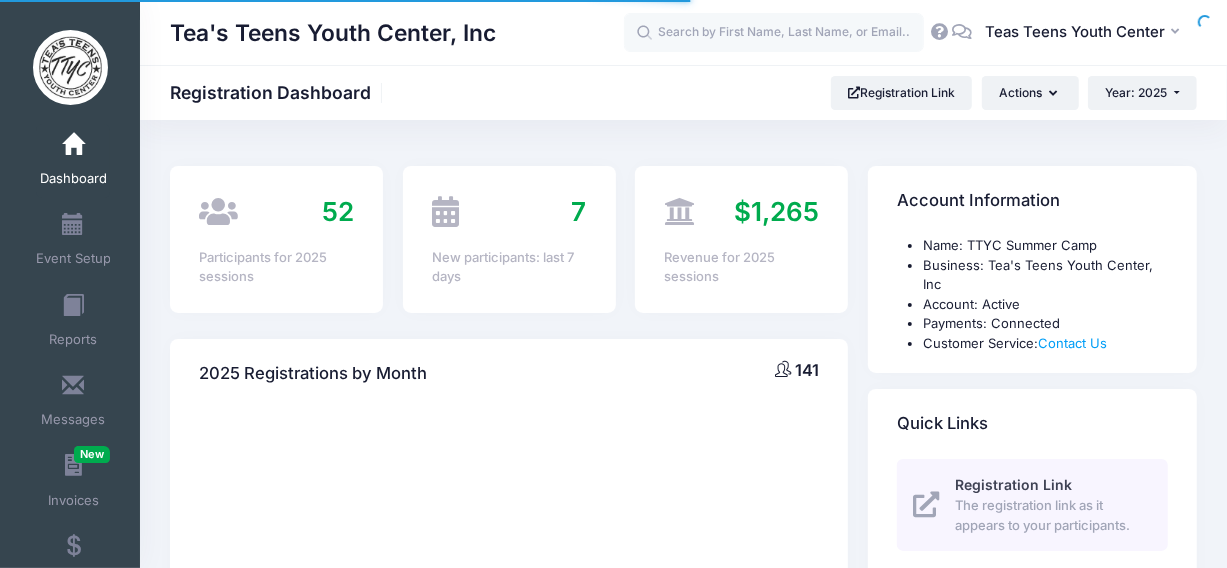 select 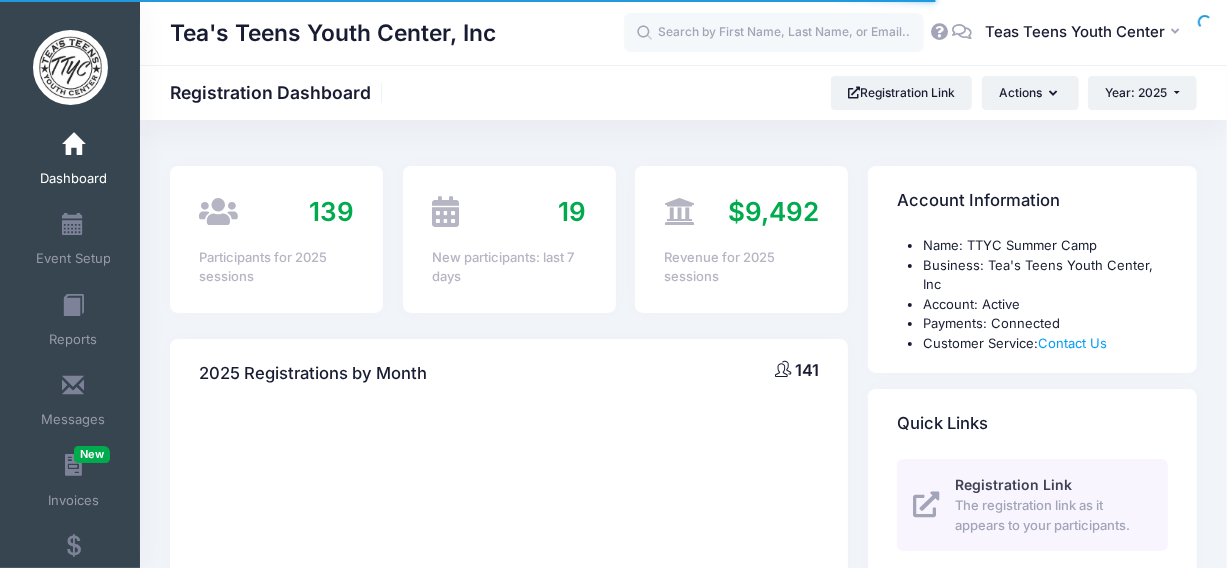 scroll, scrollTop: 5912, scrollLeft: 0, axis: vertical 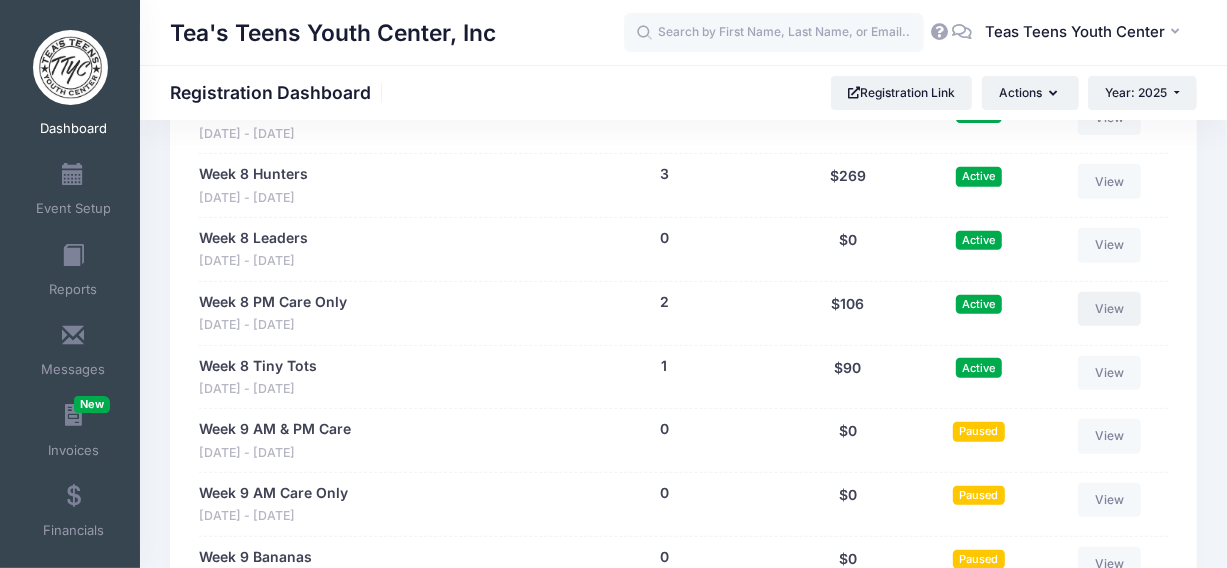 click on "View" at bounding box center [1110, 309] 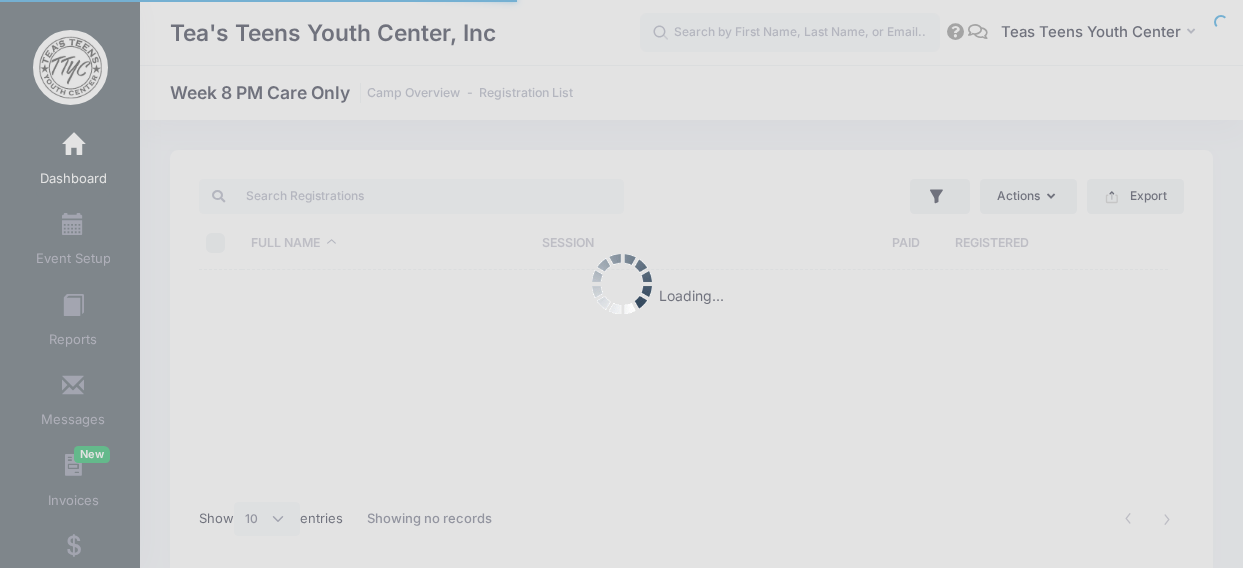 select on "10" 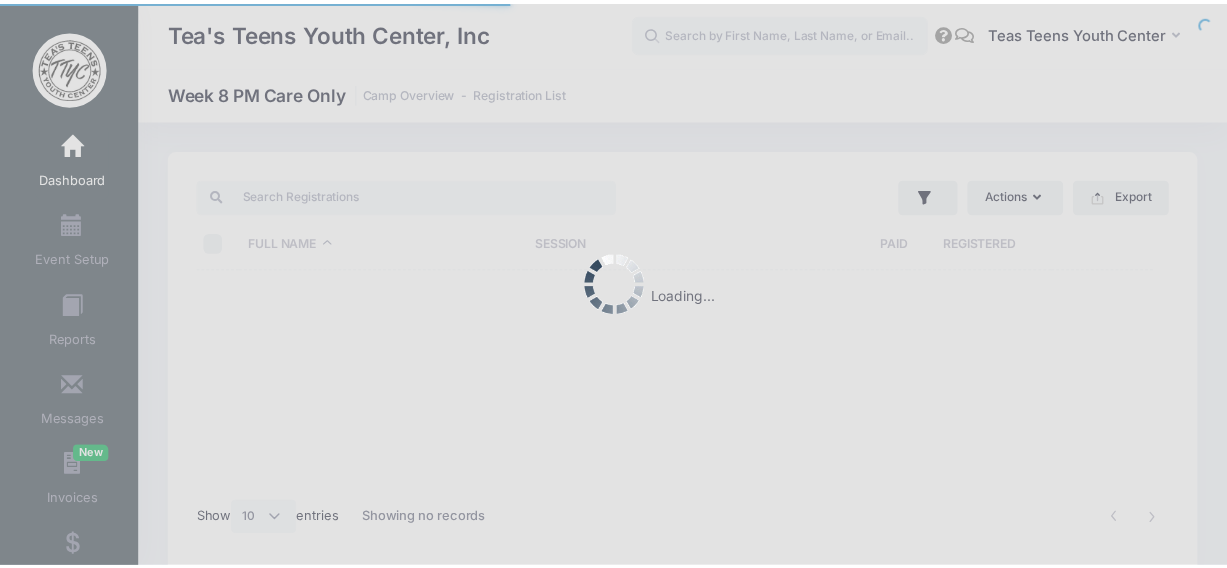 scroll, scrollTop: 0, scrollLeft: 0, axis: both 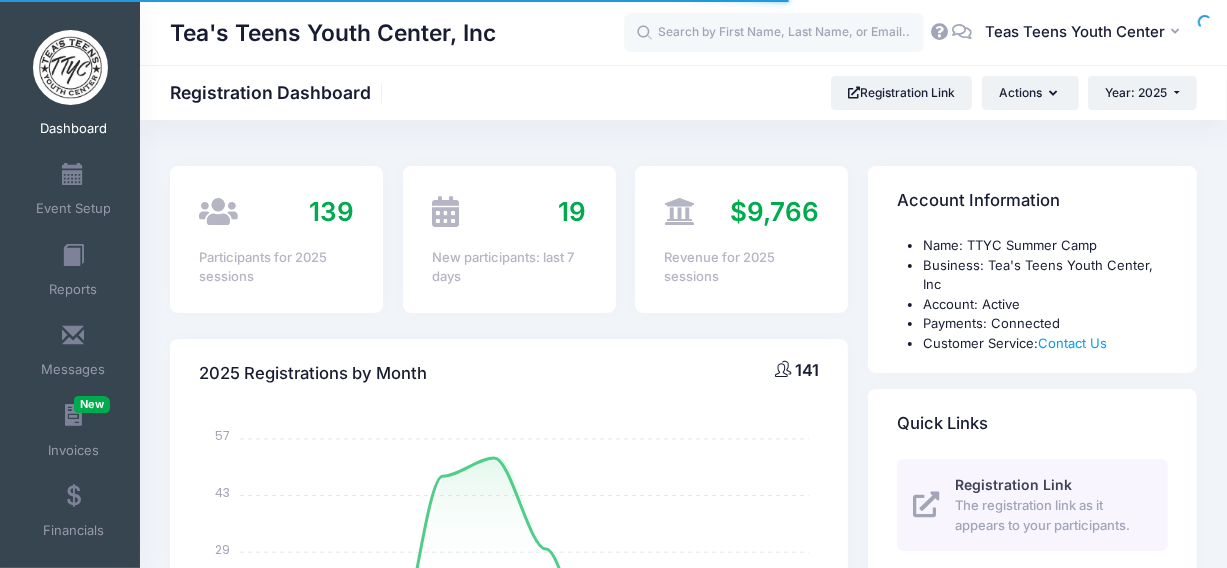 select 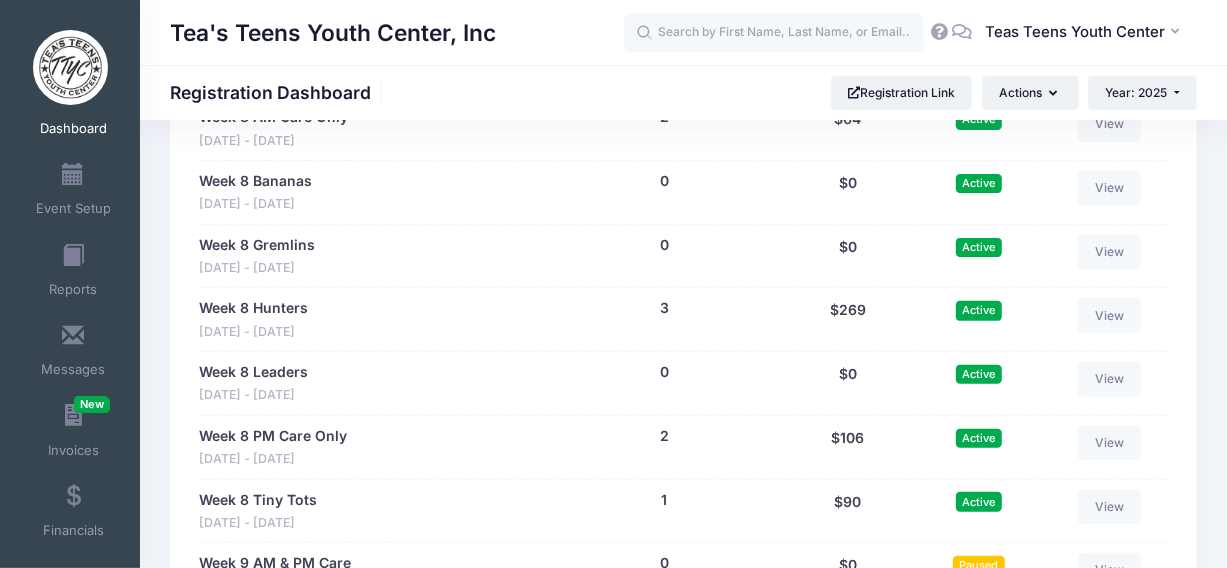 scroll, scrollTop: 4812, scrollLeft: 0, axis: vertical 